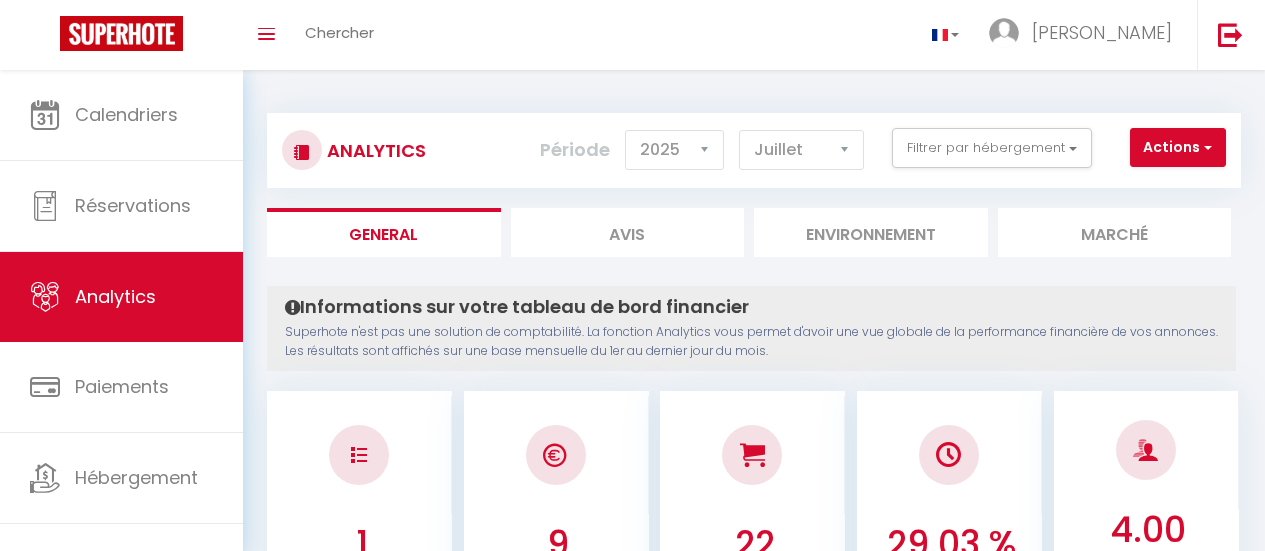select on "2025" 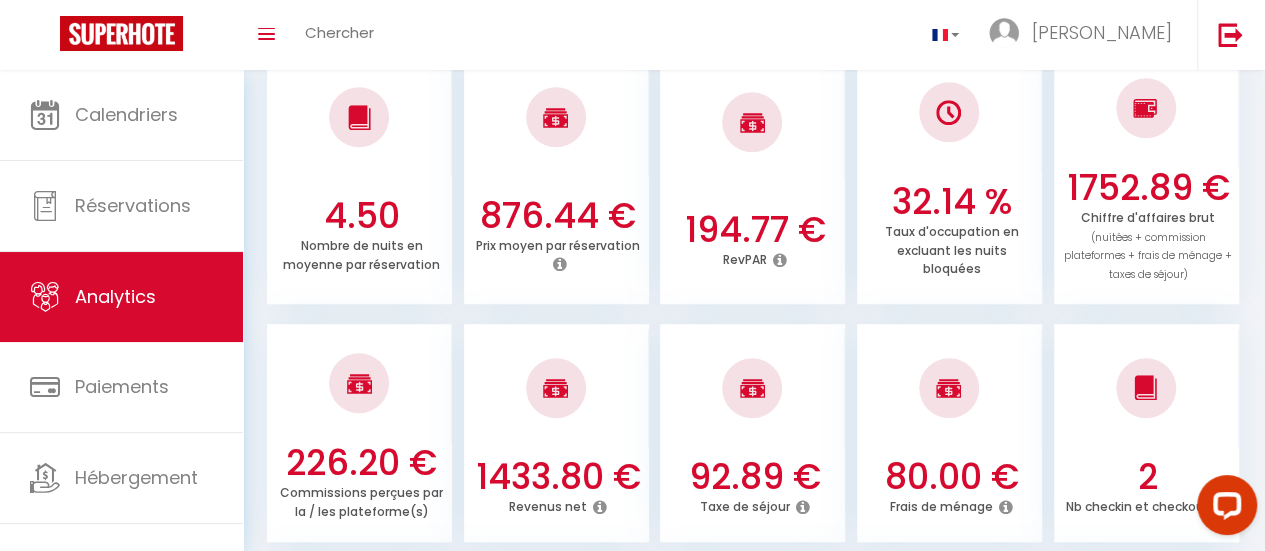 scroll, scrollTop: 532, scrollLeft: 0, axis: vertical 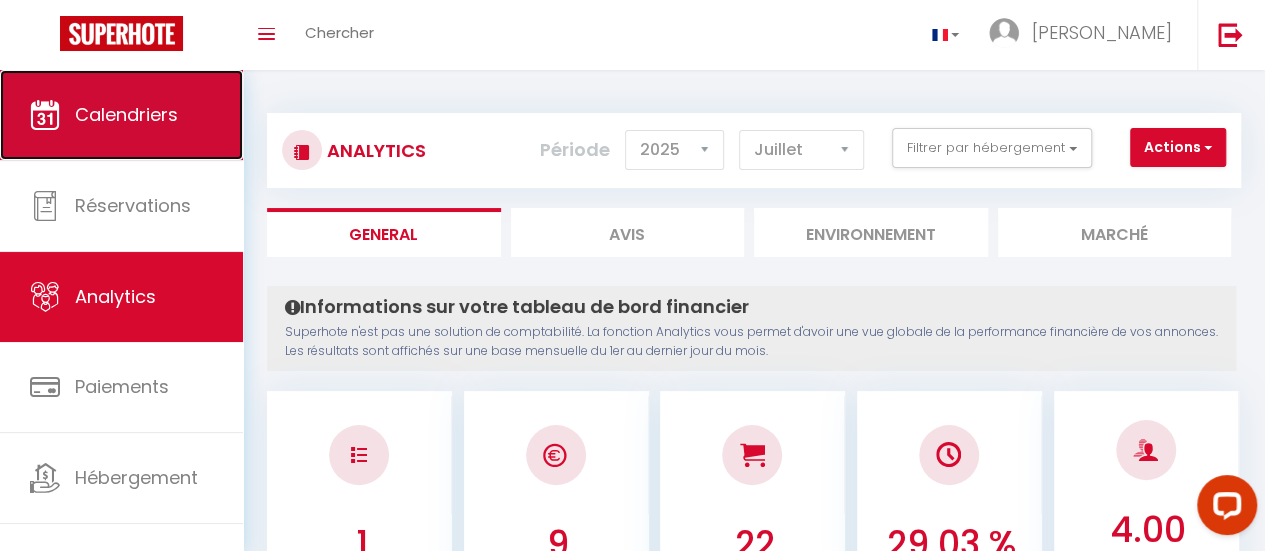 click on "Calendriers" at bounding box center [121, 115] 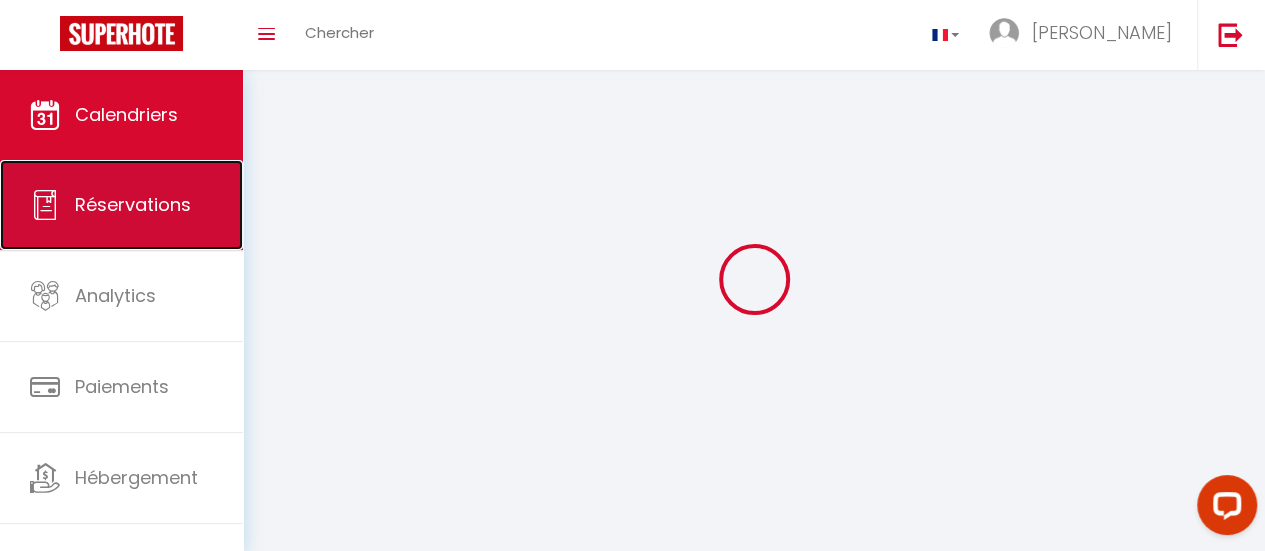 click on "Réservations" at bounding box center [133, 204] 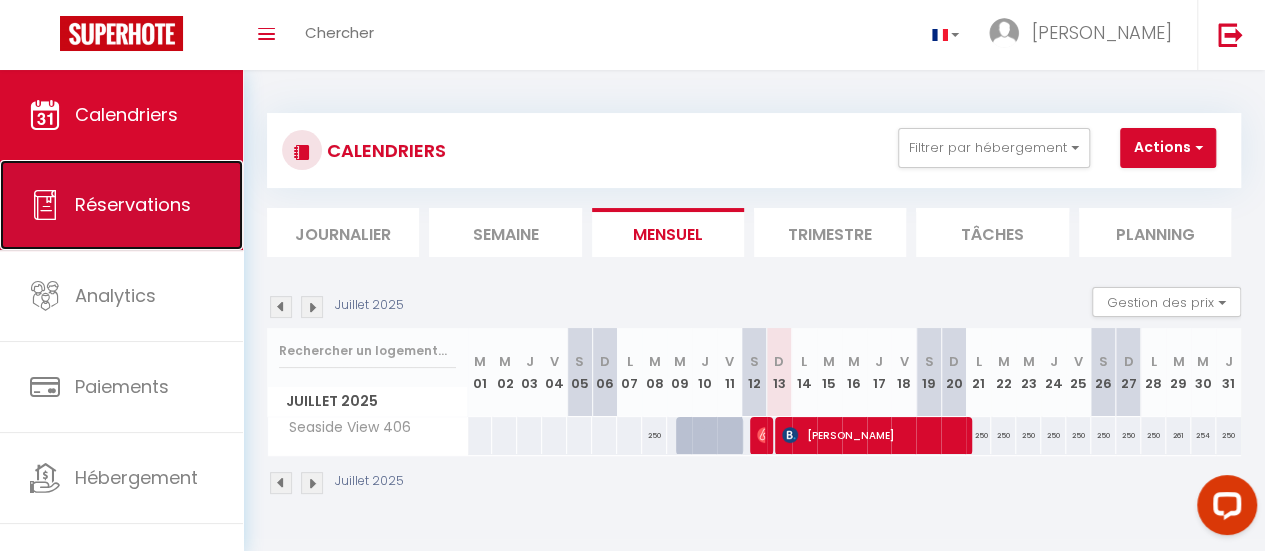 click on "Réservations" at bounding box center [121, 205] 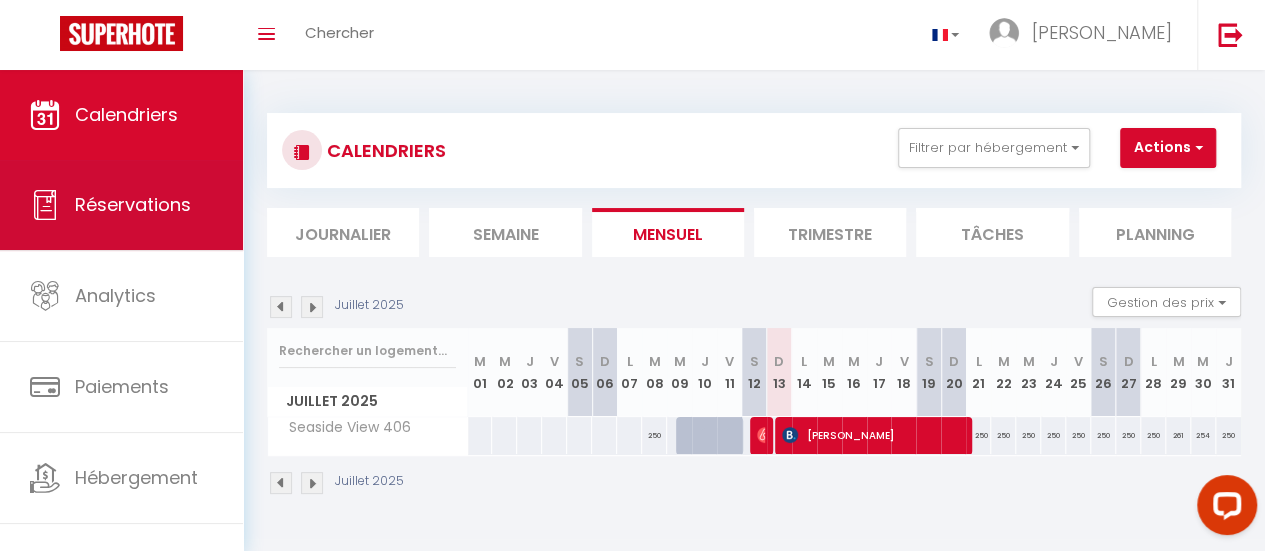 select on "not_cancelled" 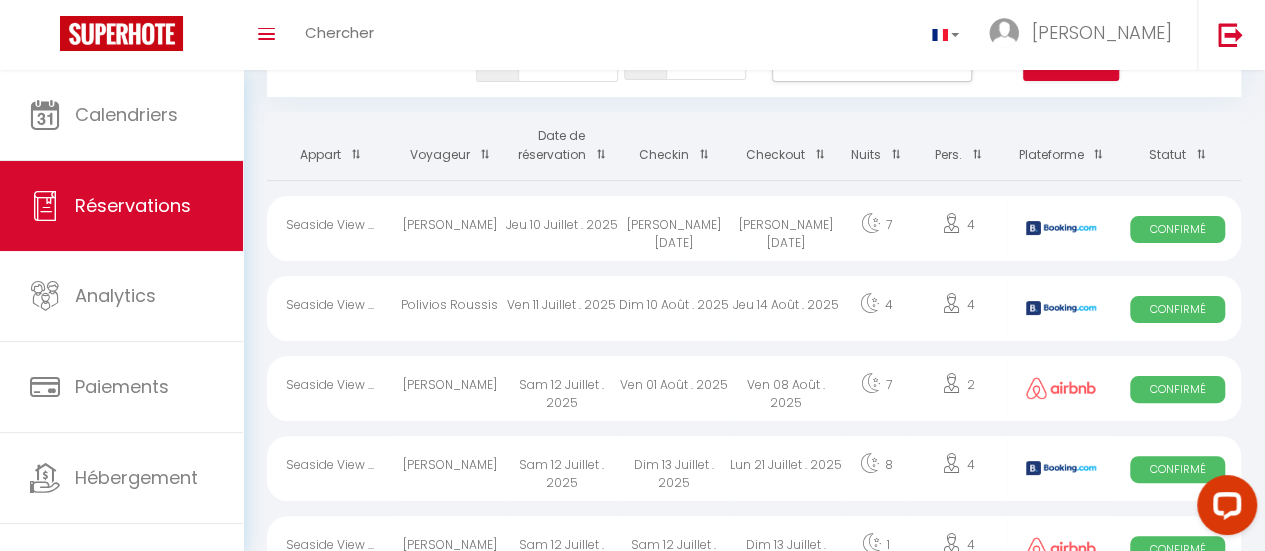 scroll, scrollTop: 152, scrollLeft: 0, axis: vertical 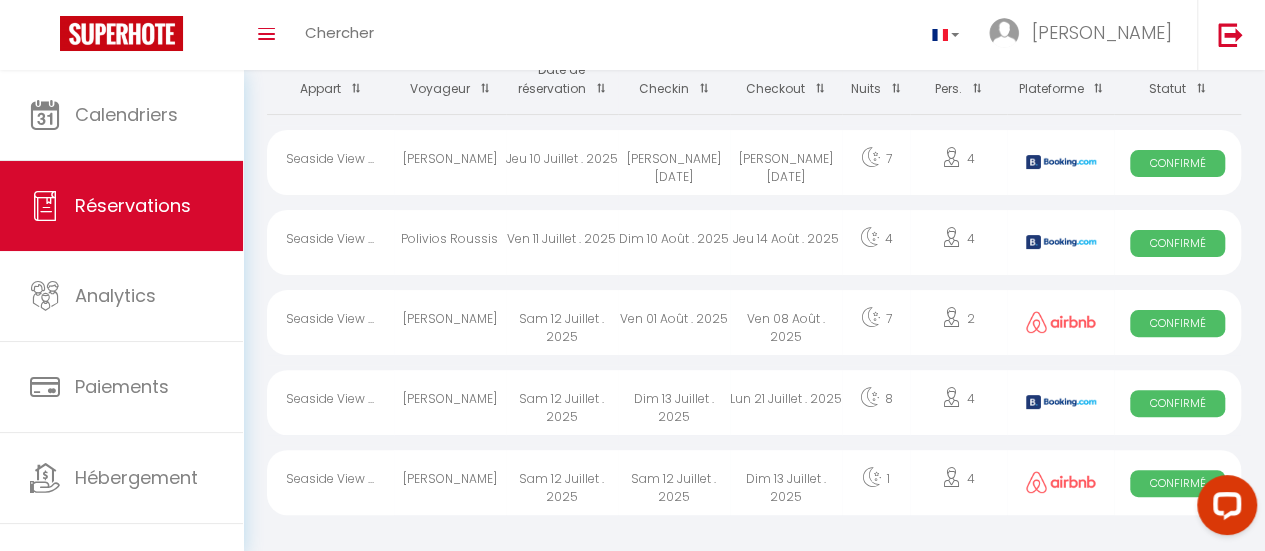 click on "Confirmé" at bounding box center (1177, 403) 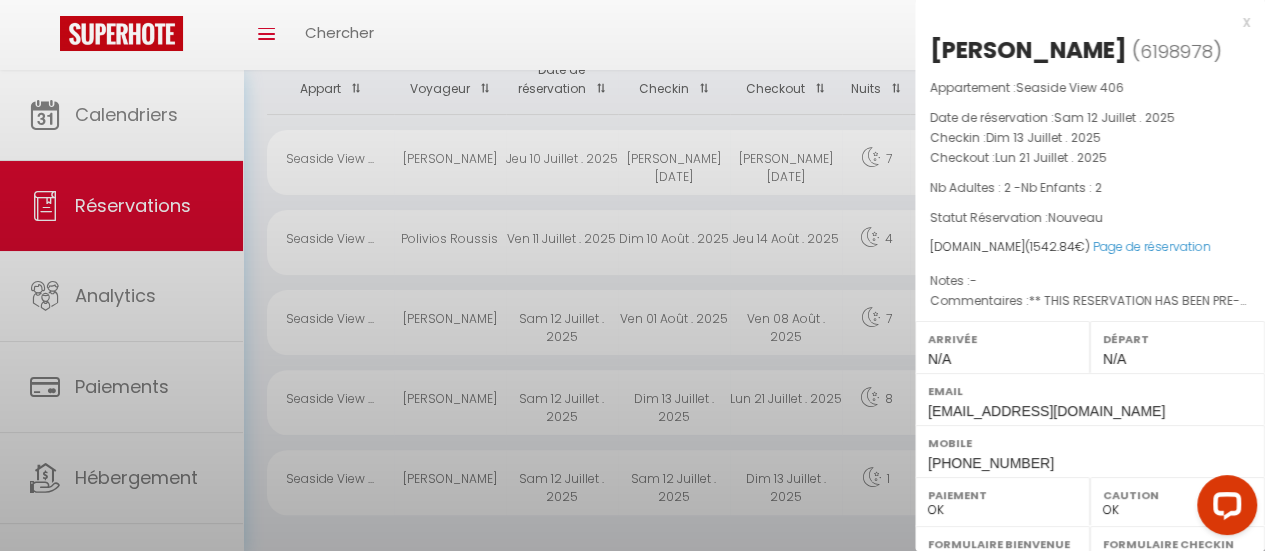 select on "49705" 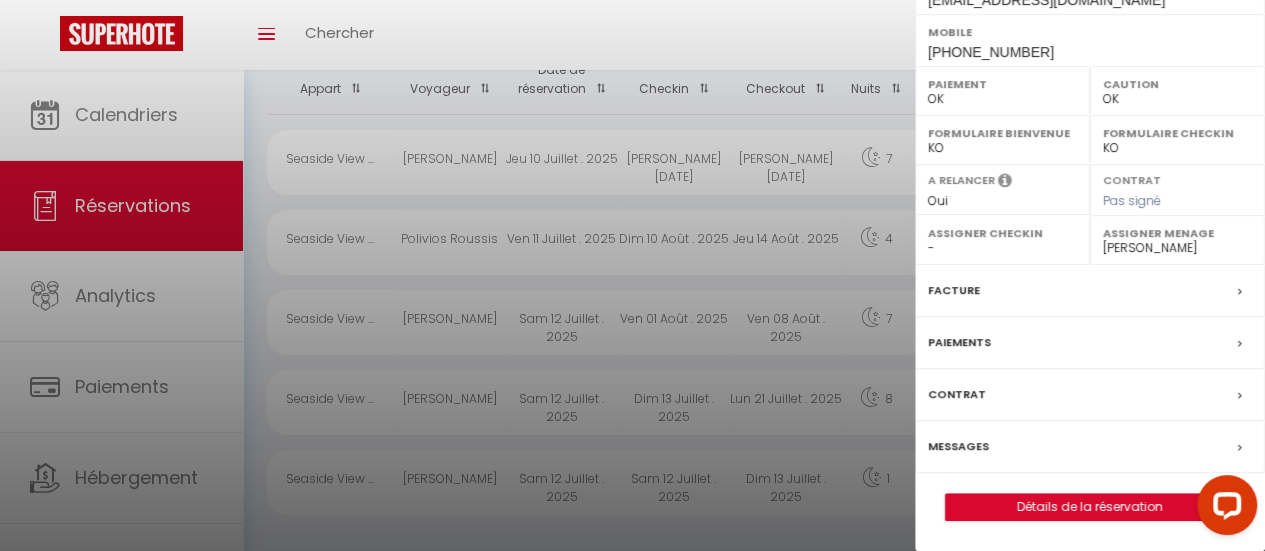 scroll, scrollTop: 438, scrollLeft: 0, axis: vertical 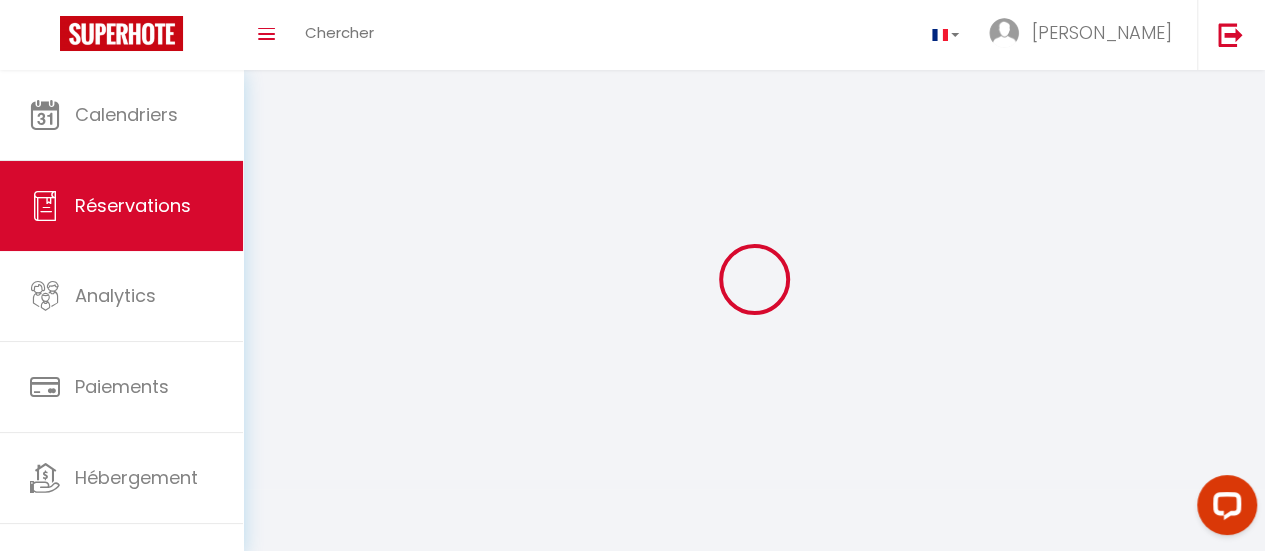 select 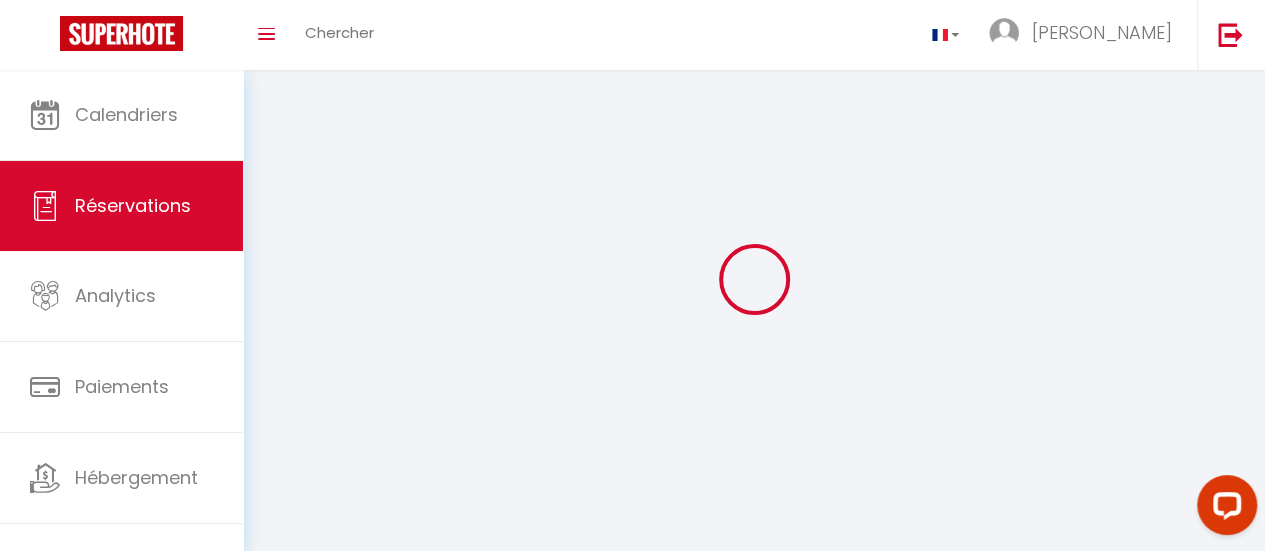 select 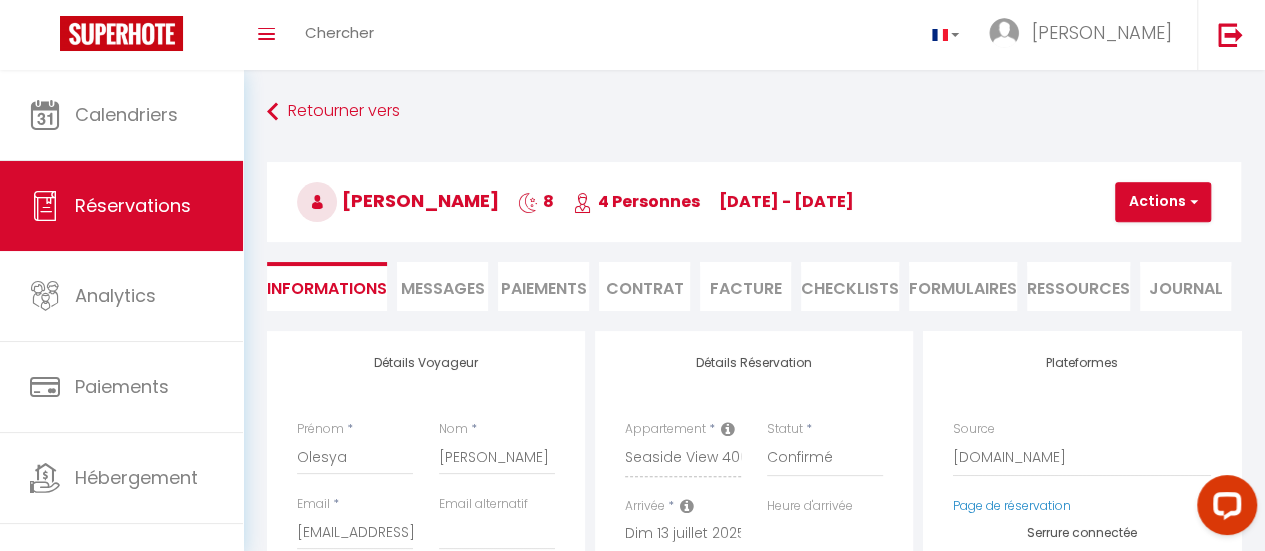 select 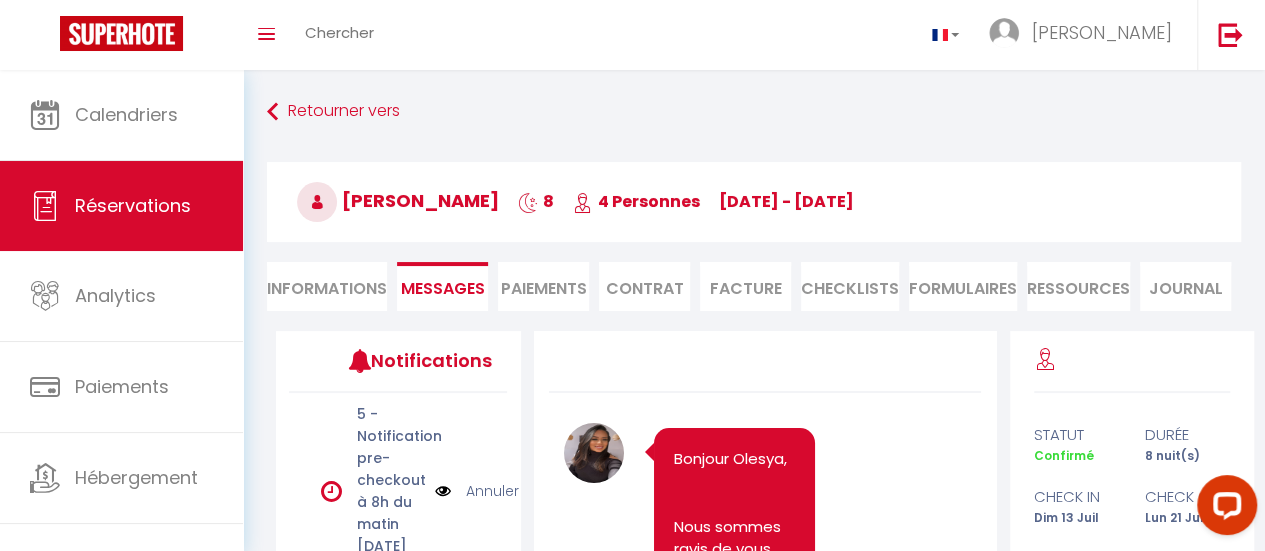 scroll, scrollTop: 15787, scrollLeft: 0, axis: vertical 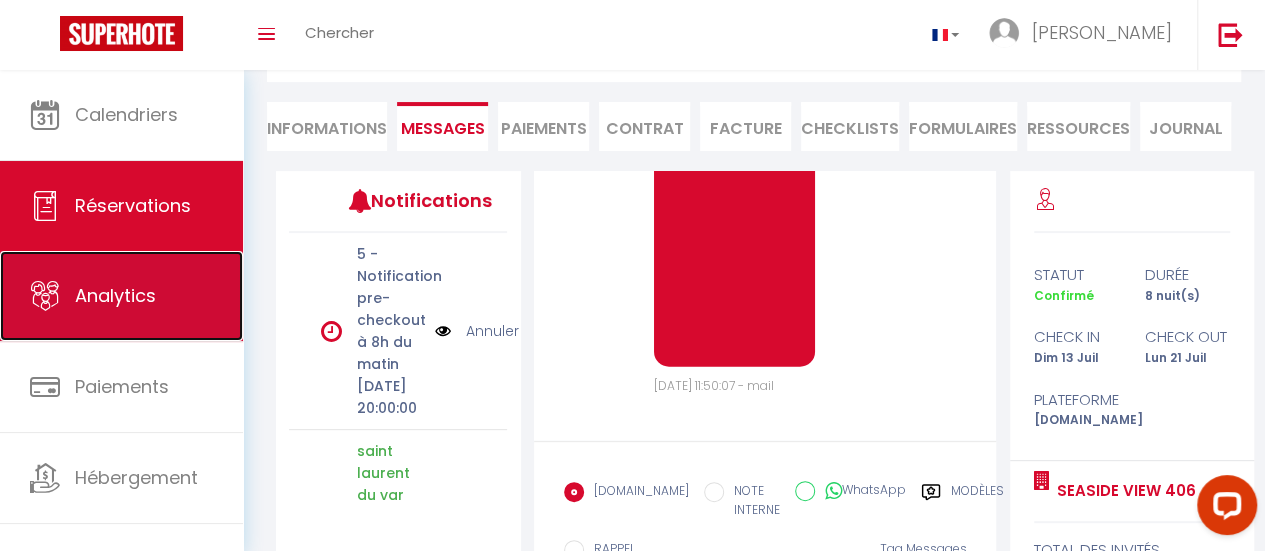 click on "Analytics" at bounding box center [121, 296] 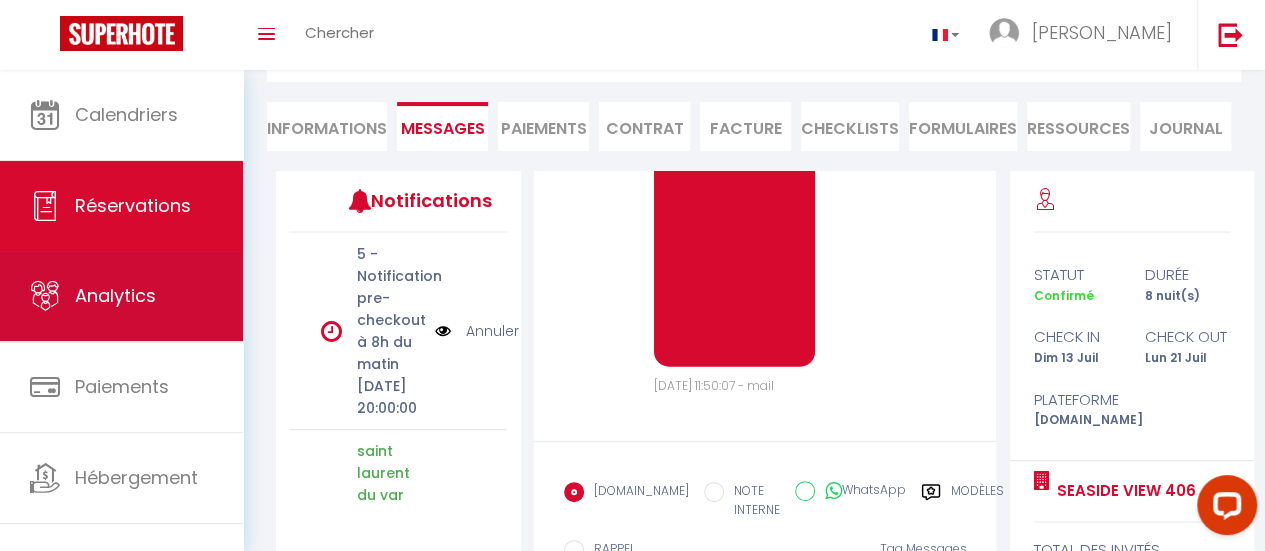 scroll, scrollTop: 0, scrollLeft: 0, axis: both 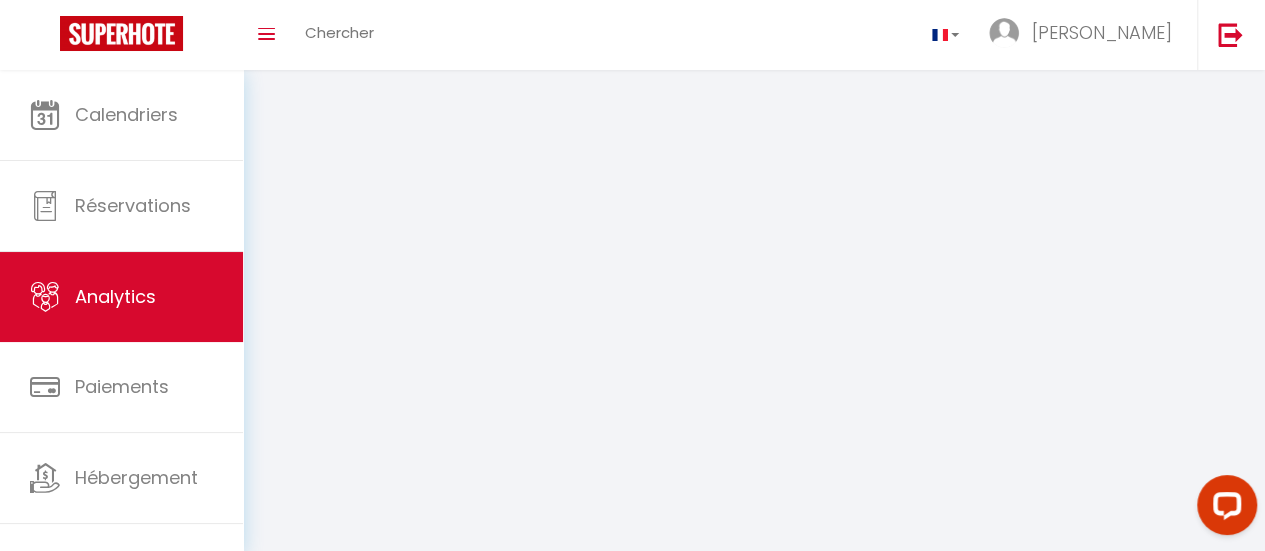 select on "2025" 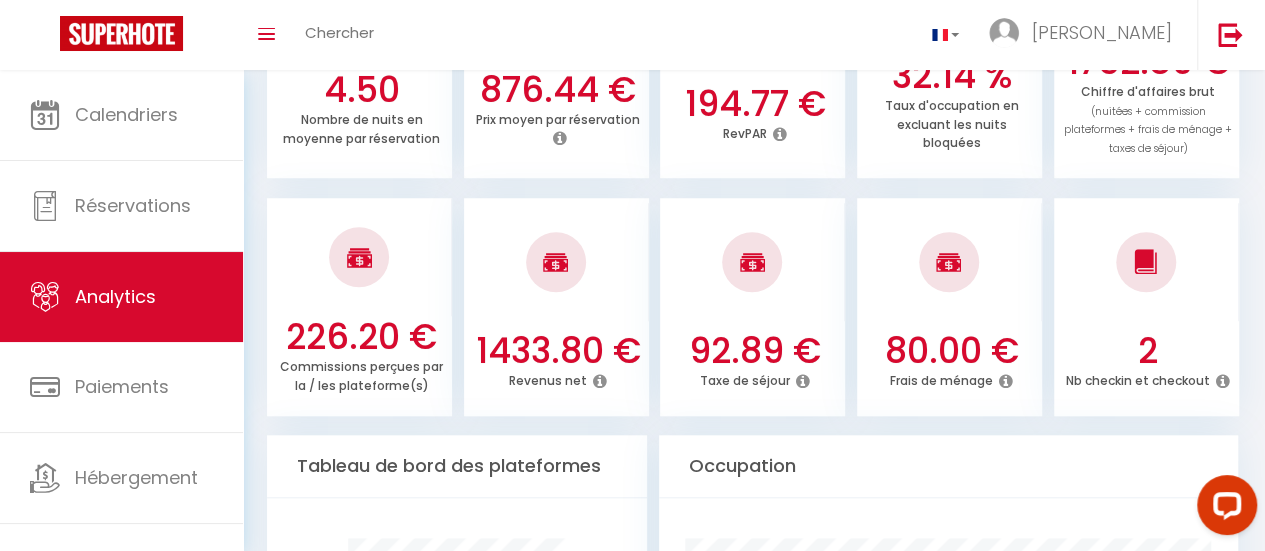 scroll, scrollTop: 707, scrollLeft: 0, axis: vertical 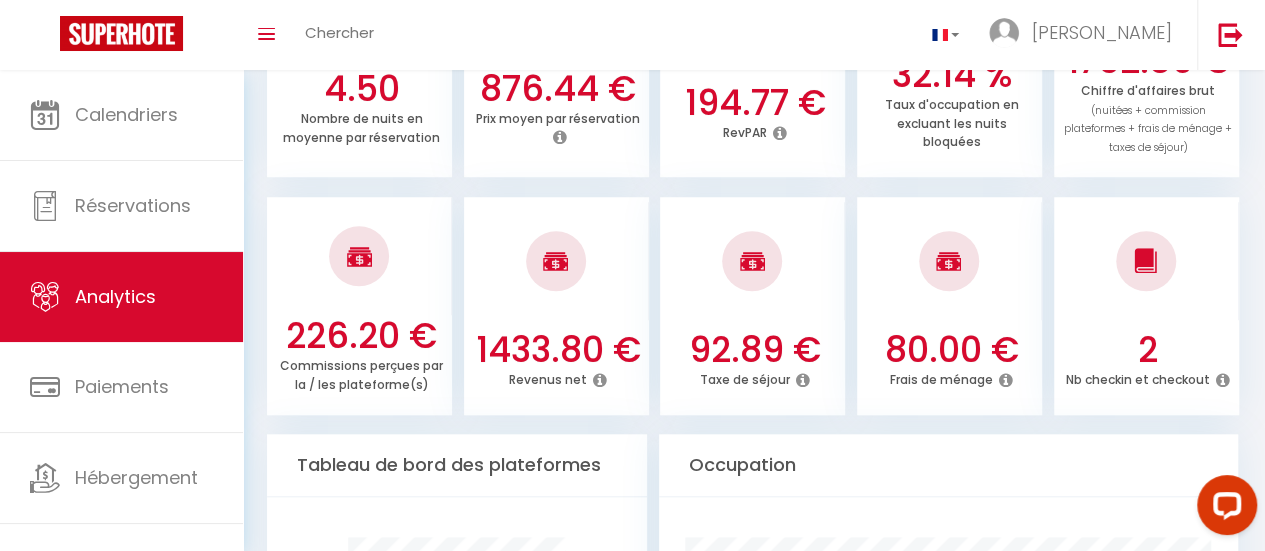click at bounding box center [1006, 380] 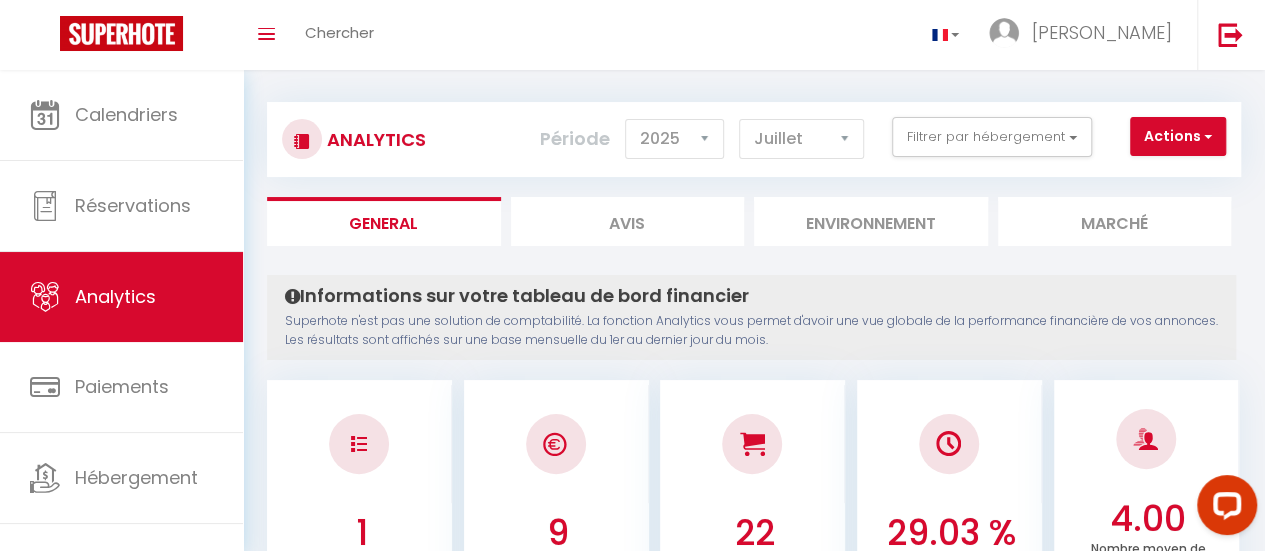 scroll, scrollTop: 0, scrollLeft: 0, axis: both 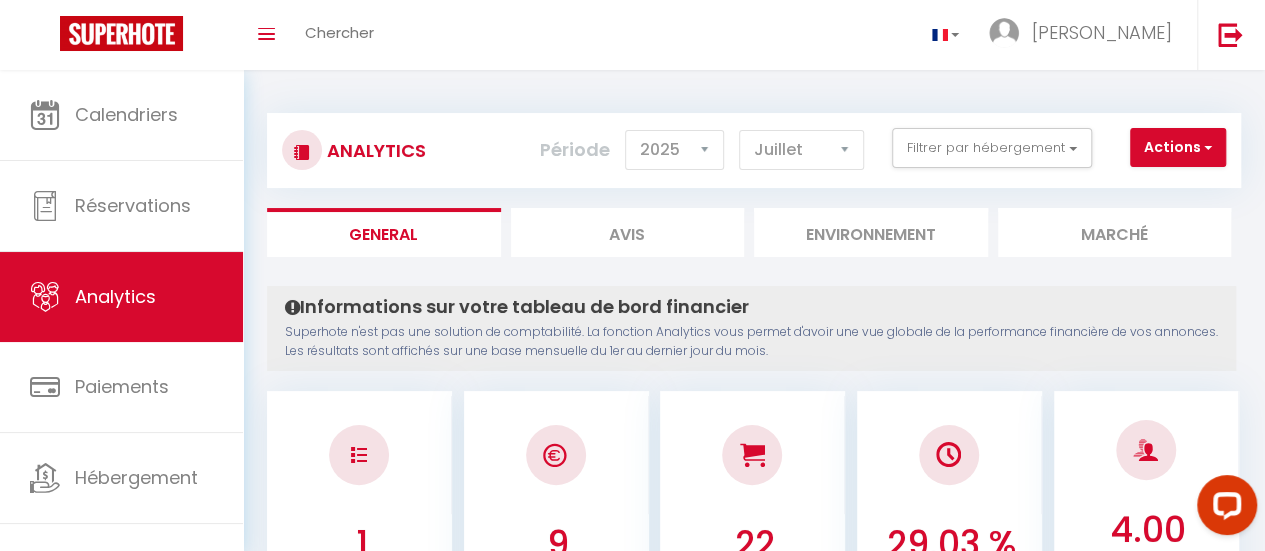 click on "Période   2014 2015 2016 2017 2018 2019 2020 2021 2022 2023 2024 2025 2026 [DATE][PERSON_NAME]   Mars   Avril   Mai   Juin   Juillet   Août   Septembre   Octobre   Novembre   Décembre" at bounding box center (709, 150) 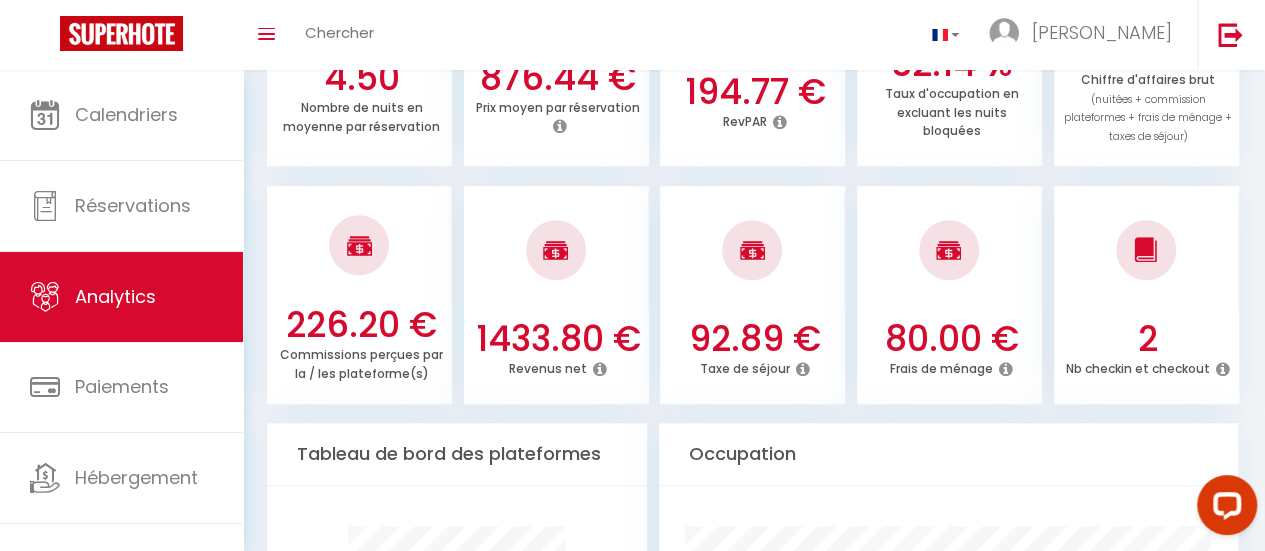 scroll, scrollTop: 0, scrollLeft: 0, axis: both 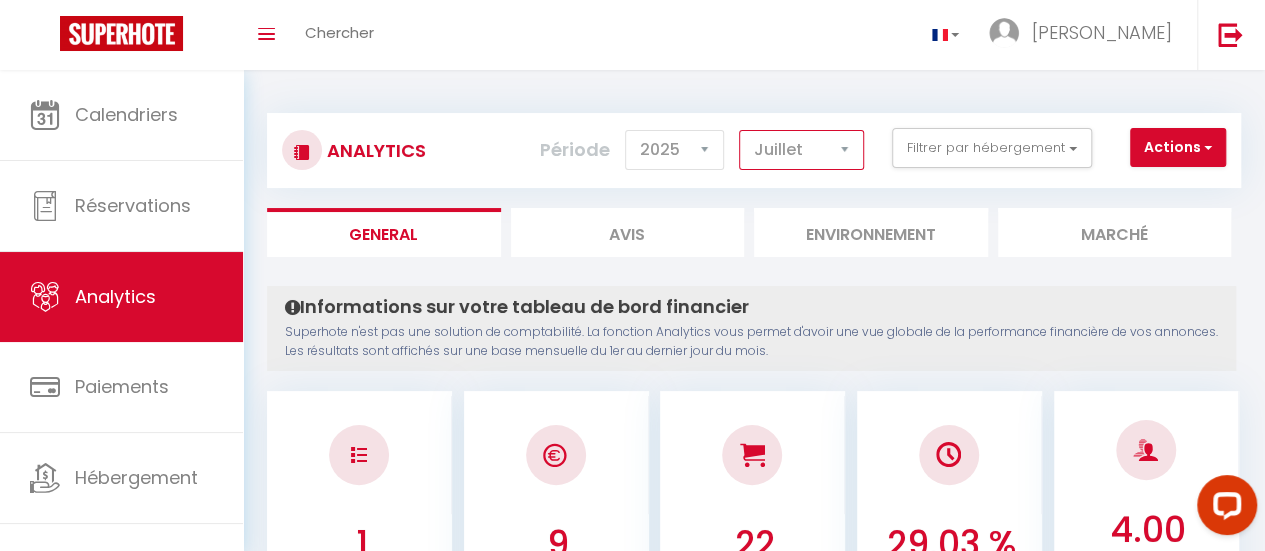 click on "[PERSON_NAME]   Mars   Avril   Mai   Juin   Juillet   Août   Septembre   Octobre   Novembre   Décembre" at bounding box center (801, 150) 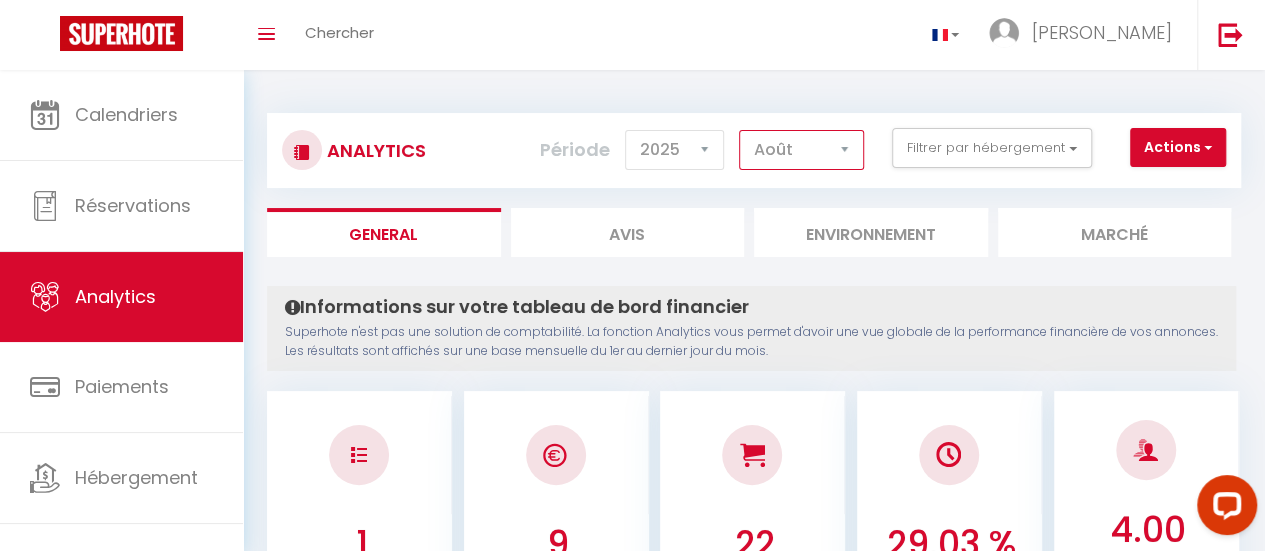 click on "[PERSON_NAME]   Mars   Avril   Mai   Juin   Juillet   Août   Septembre   Octobre   Novembre   Décembre" at bounding box center (801, 150) 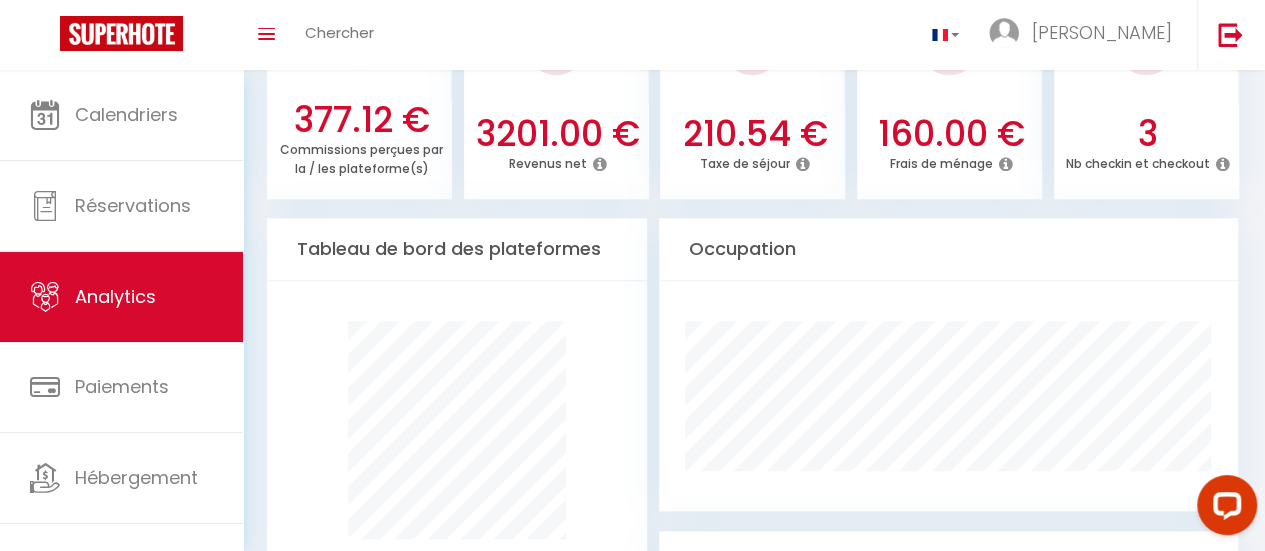 scroll, scrollTop: 0, scrollLeft: 0, axis: both 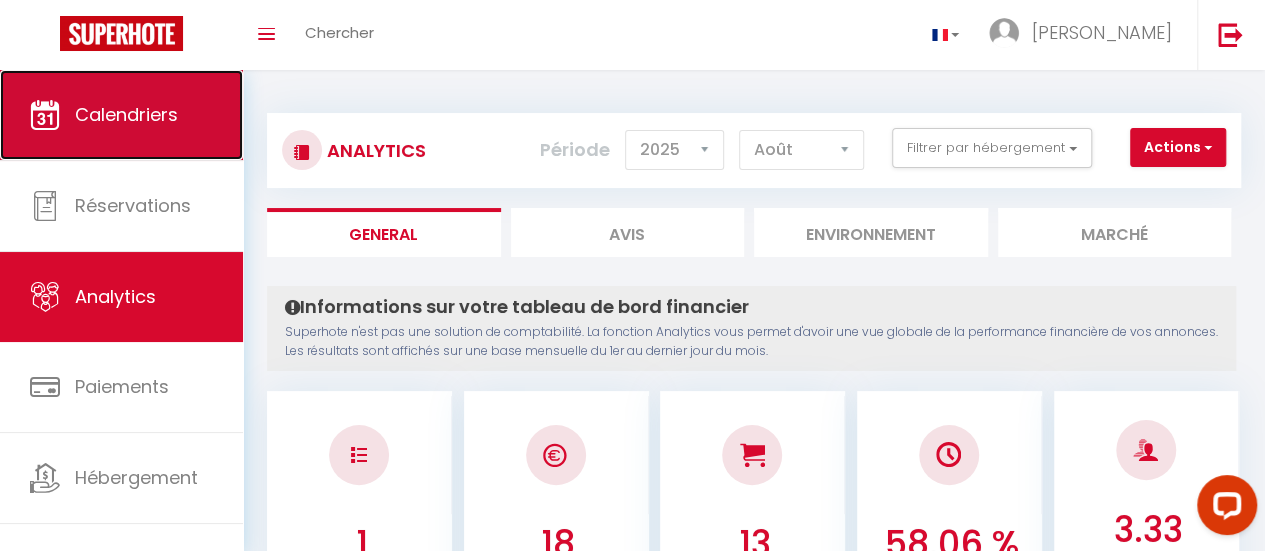 click on "Calendriers" at bounding box center [126, 114] 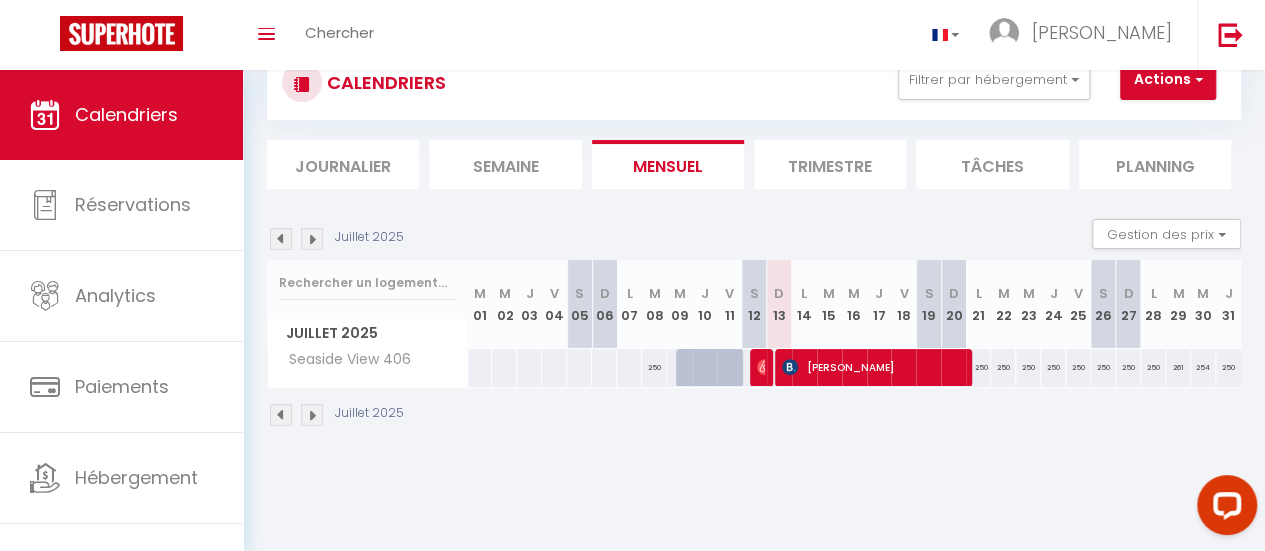 scroll, scrollTop: 69, scrollLeft: 0, axis: vertical 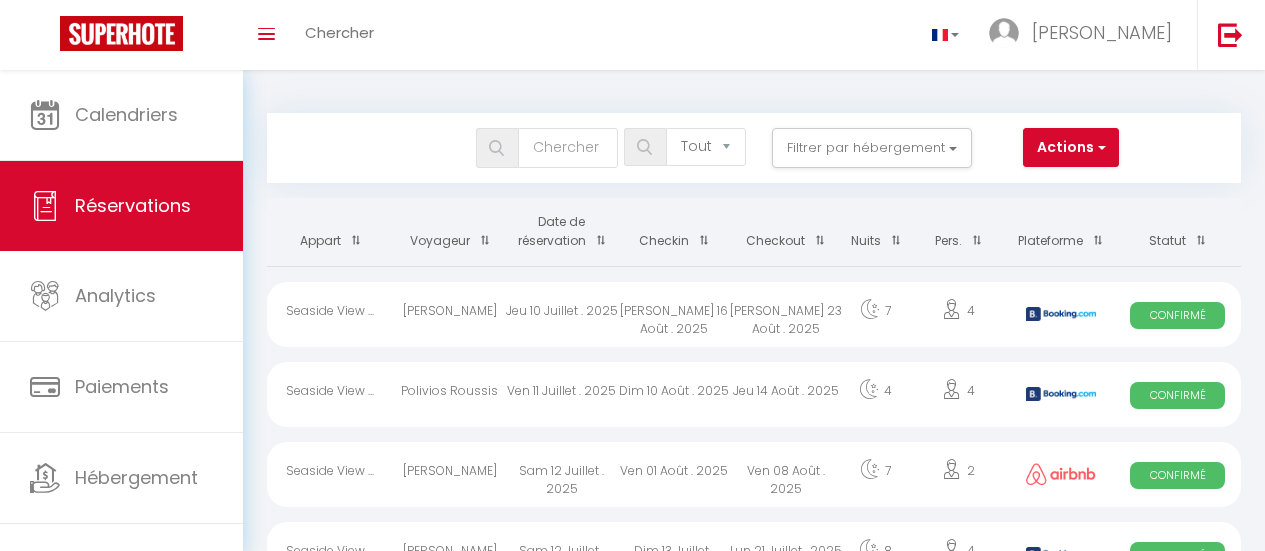 select on "not_cancelled" 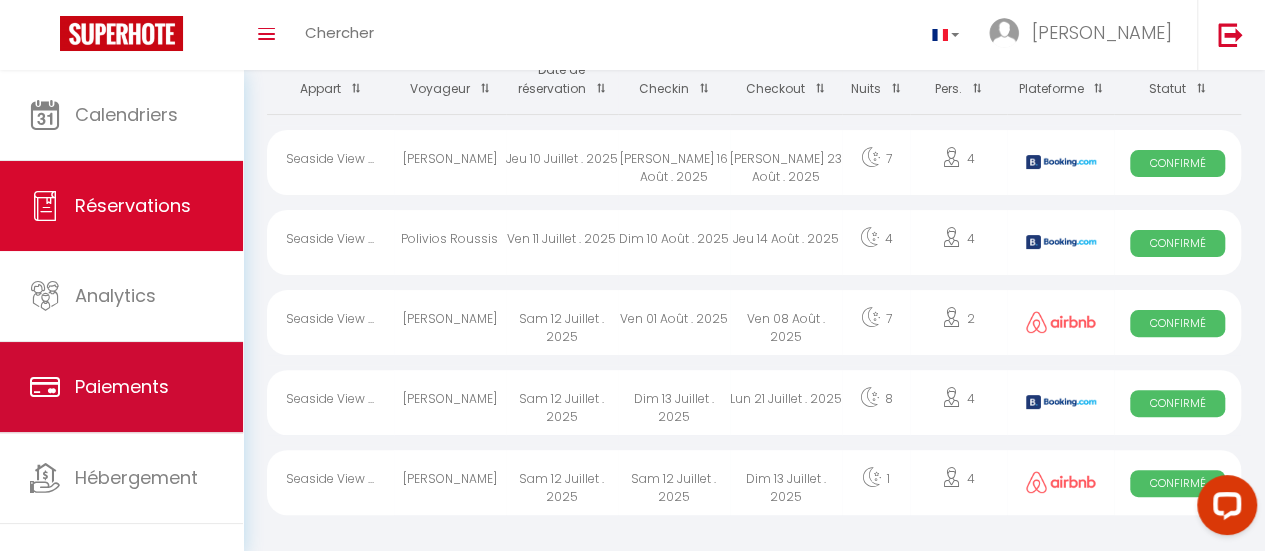 scroll, scrollTop: 0, scrollLeft: 0, axis: both 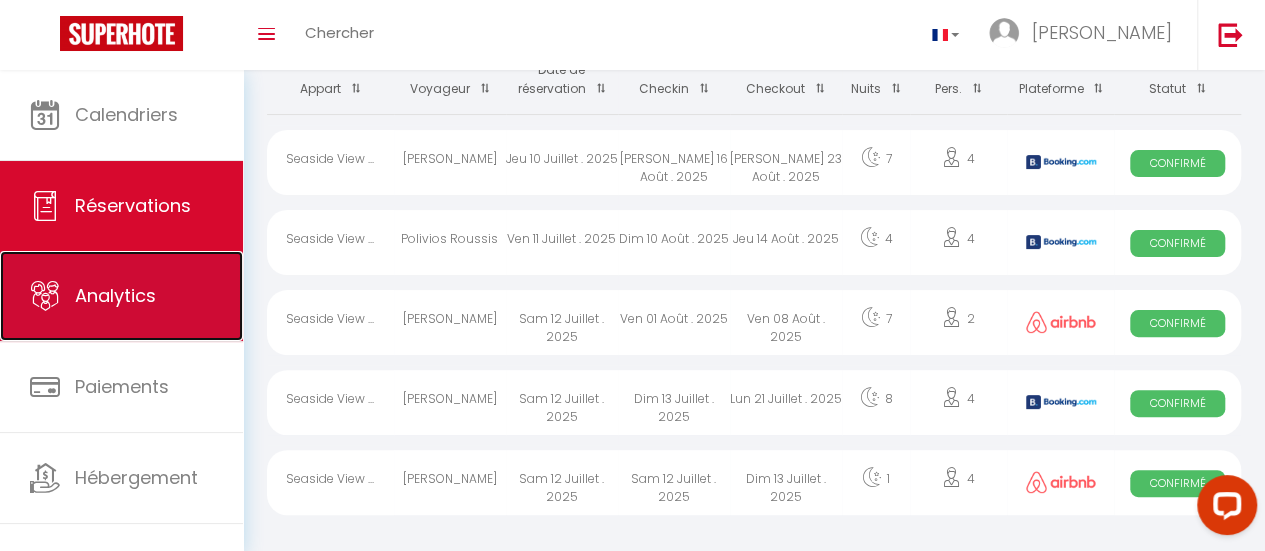 click on "Analytics" at bounding box center [121, 296] 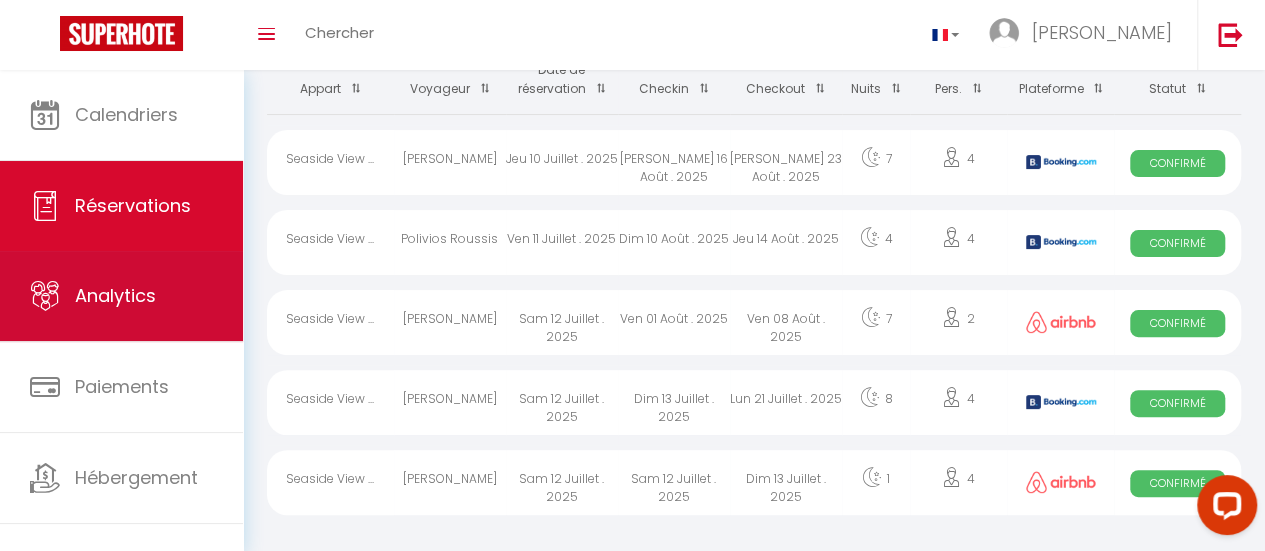 scroll, scrollTop: 0, scrollLeft: 0, axis: both 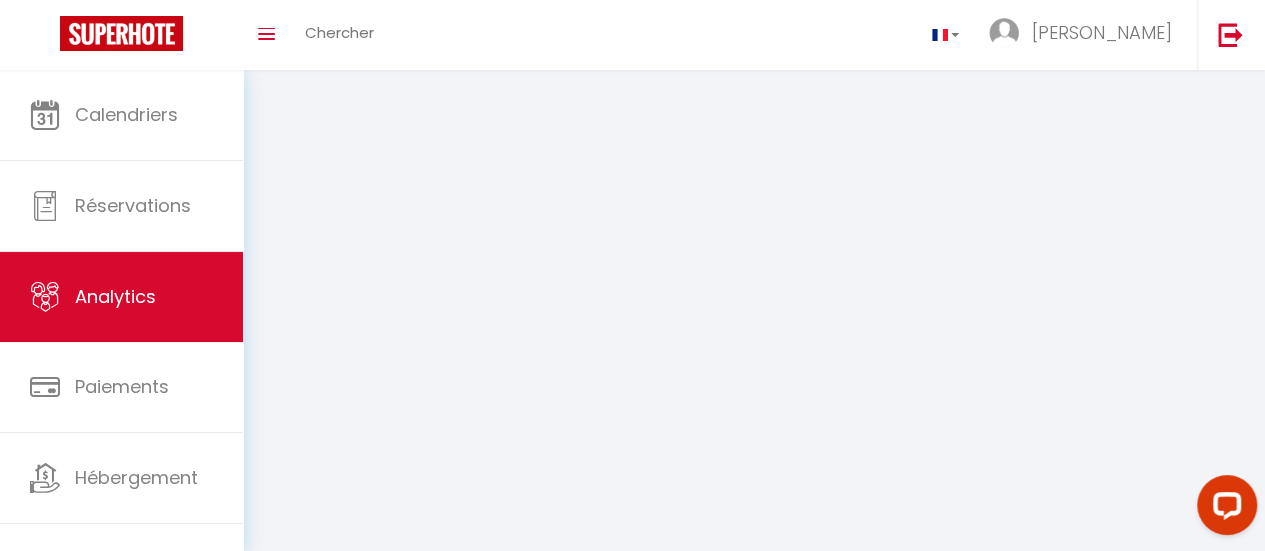 select on "2025" 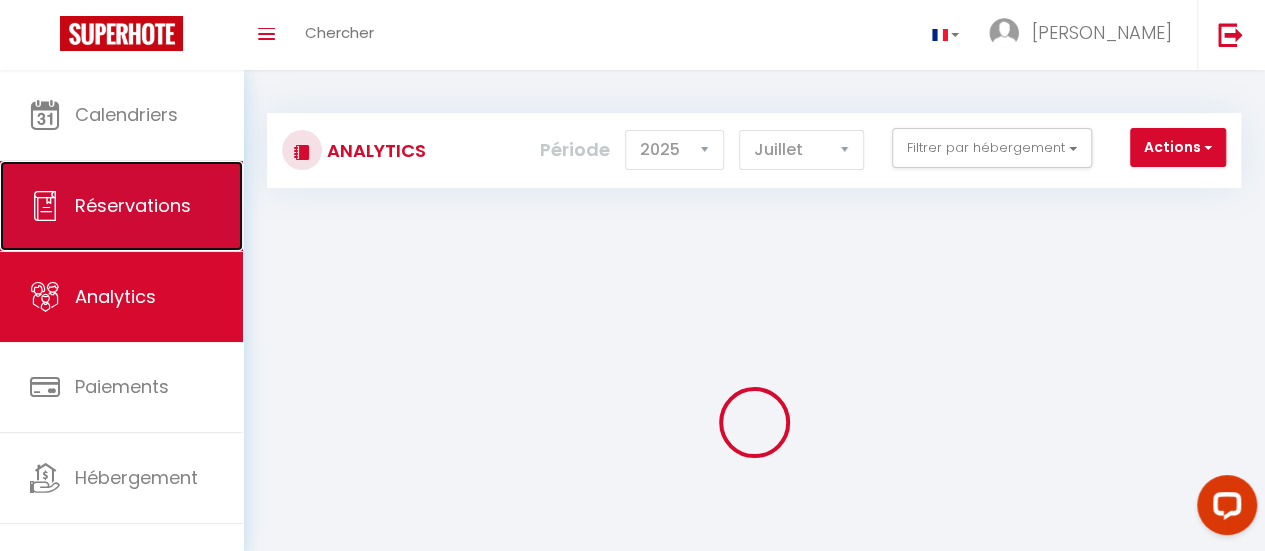 click on "Réservations" at bounding box center [121, 206] 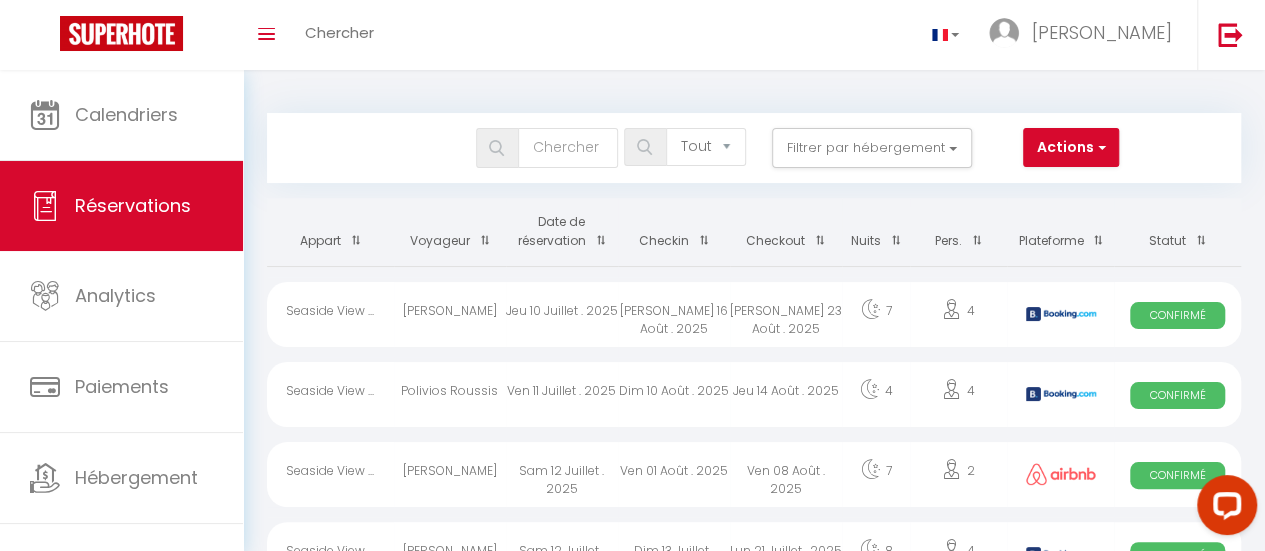 scroll, scrollTop: 152, scrollLeft: 0, axis: vertical 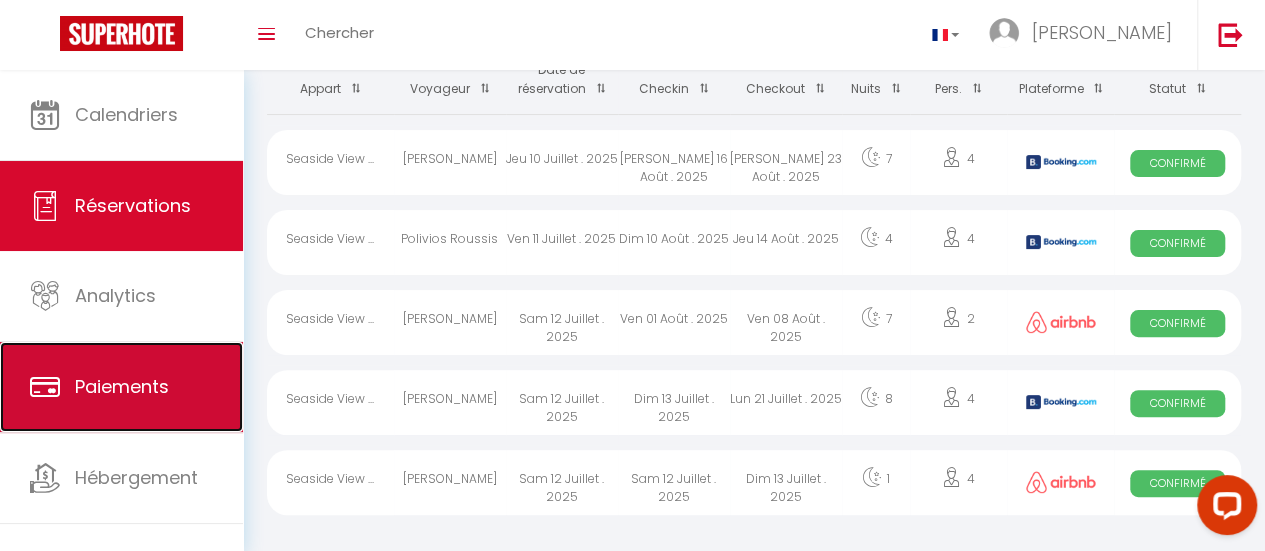 click on "Paiements" at bounding box center (121, 387) 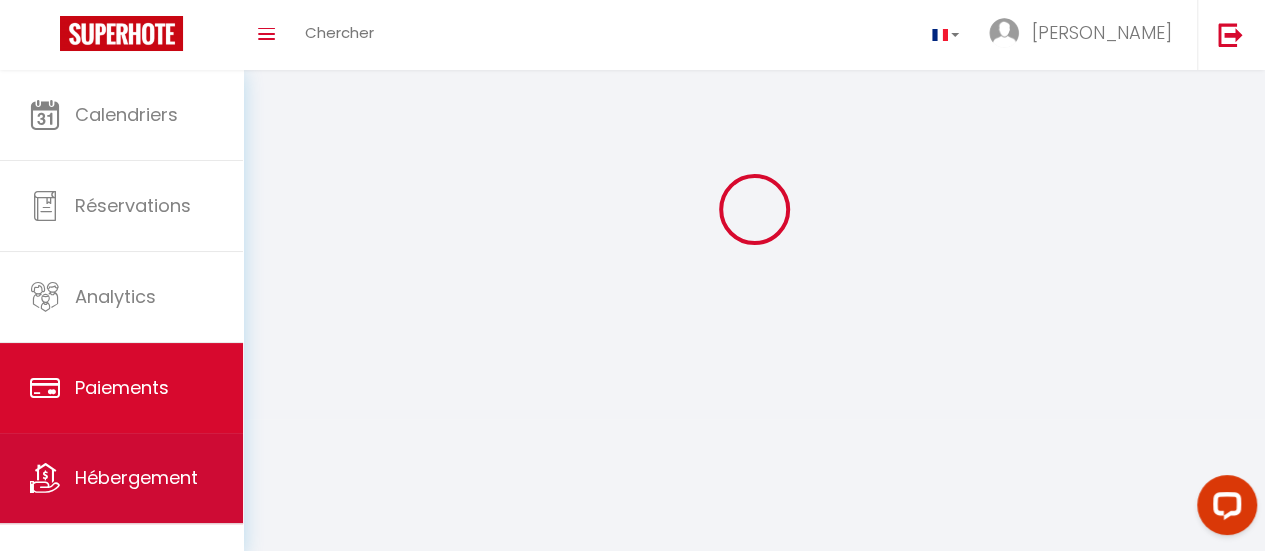 scroll, scrollTop: 412, scrollLeft: 0, axis: vertical 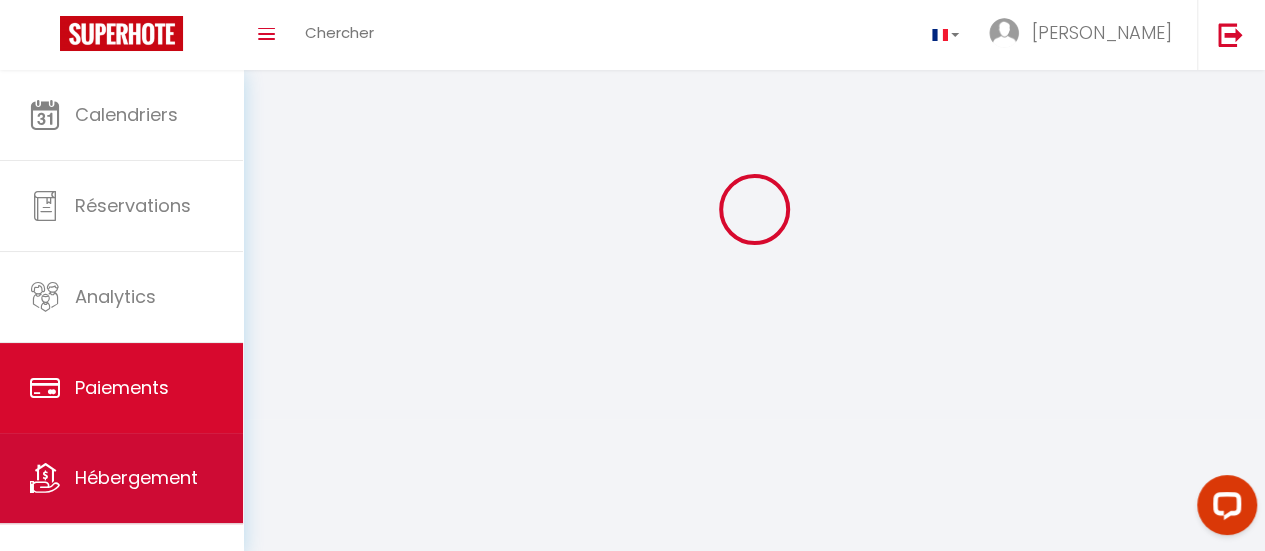 select on "2" 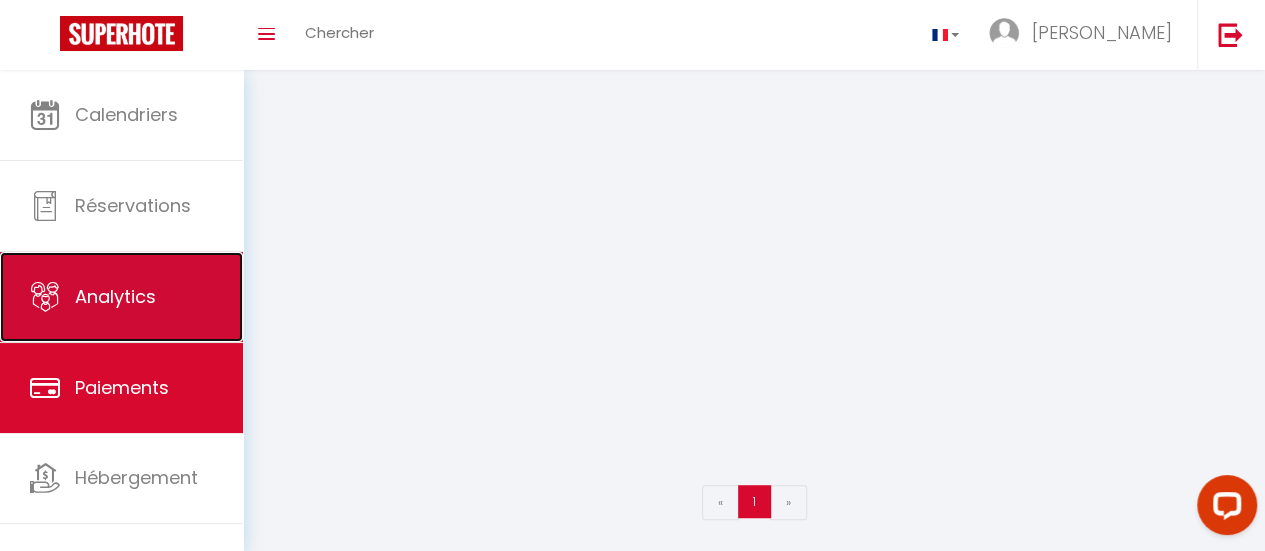 click on "Analytics" at bounding box center [121, 297] 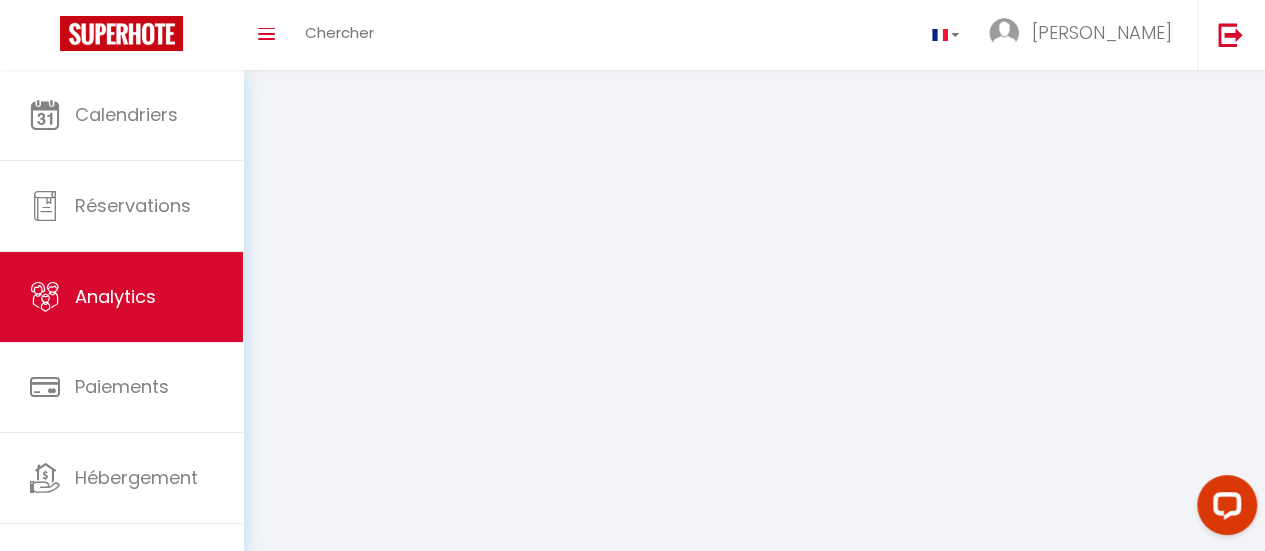scroll, scrollTop: 0, scrollLeft: 0, axis: both 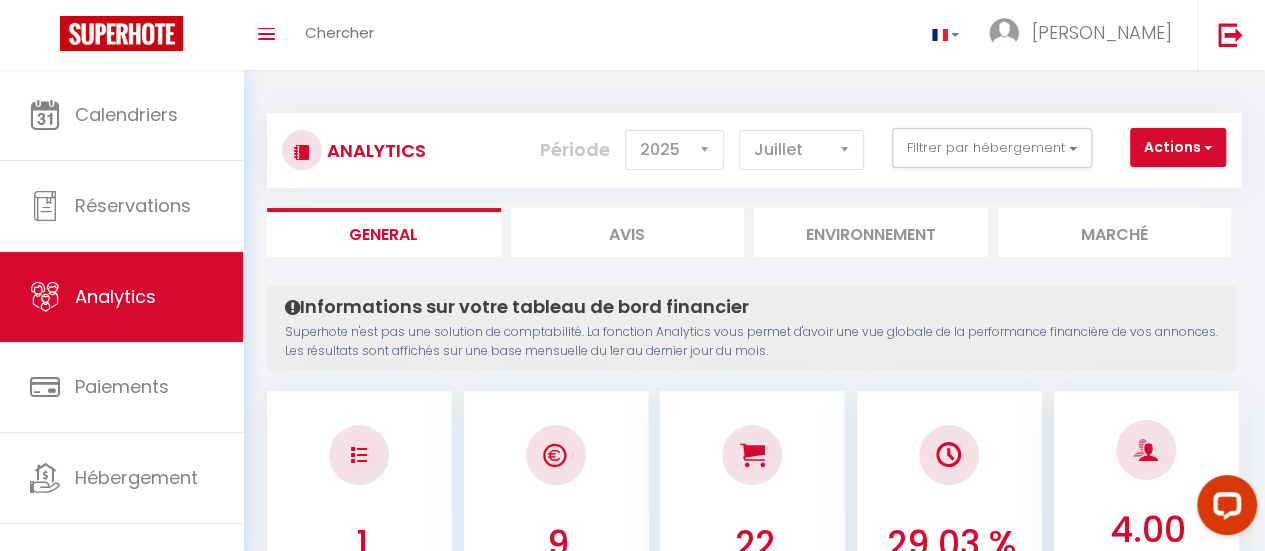 click on "Avis" at bounding box center [628, 232] 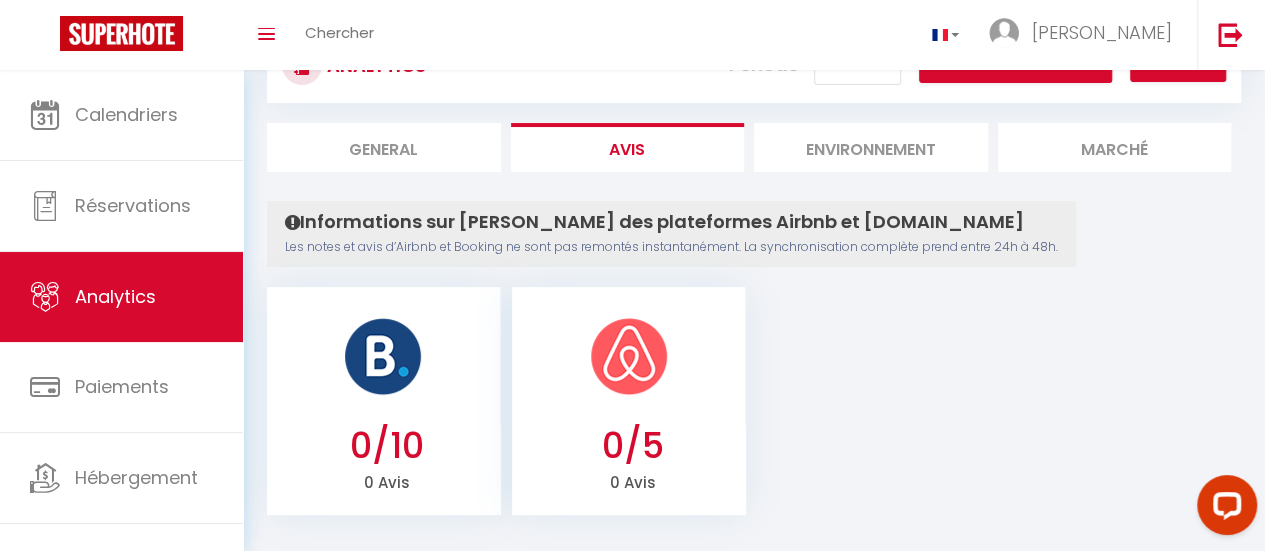 scroll, scrollTop: 85, scrollLeft: 0, axis: vertical 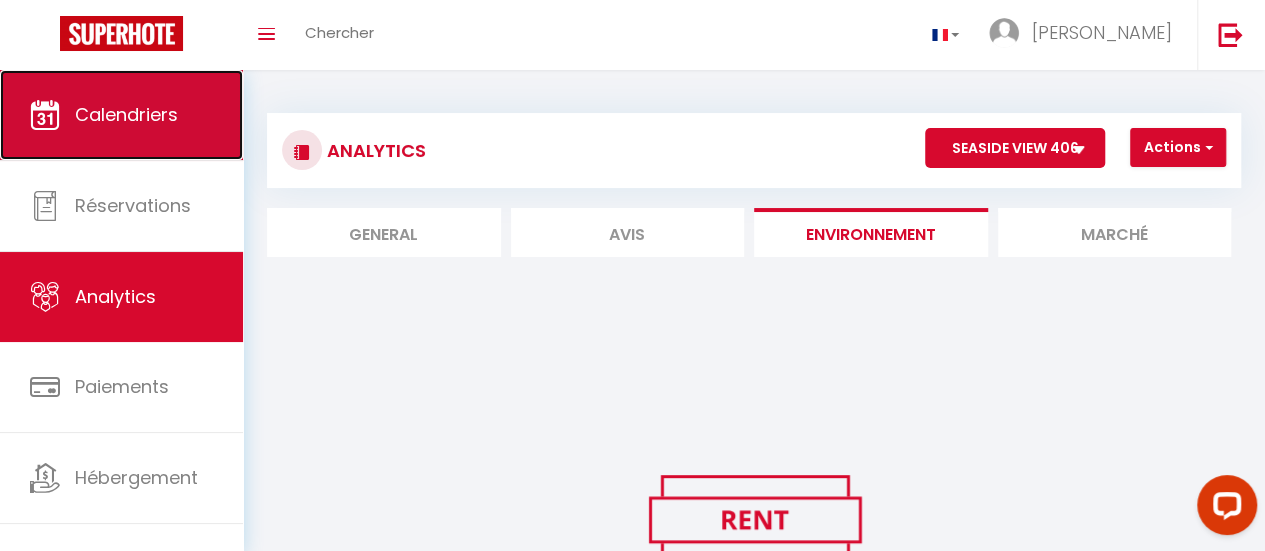 click on "Calendriers" at bounding box center [126, 114] 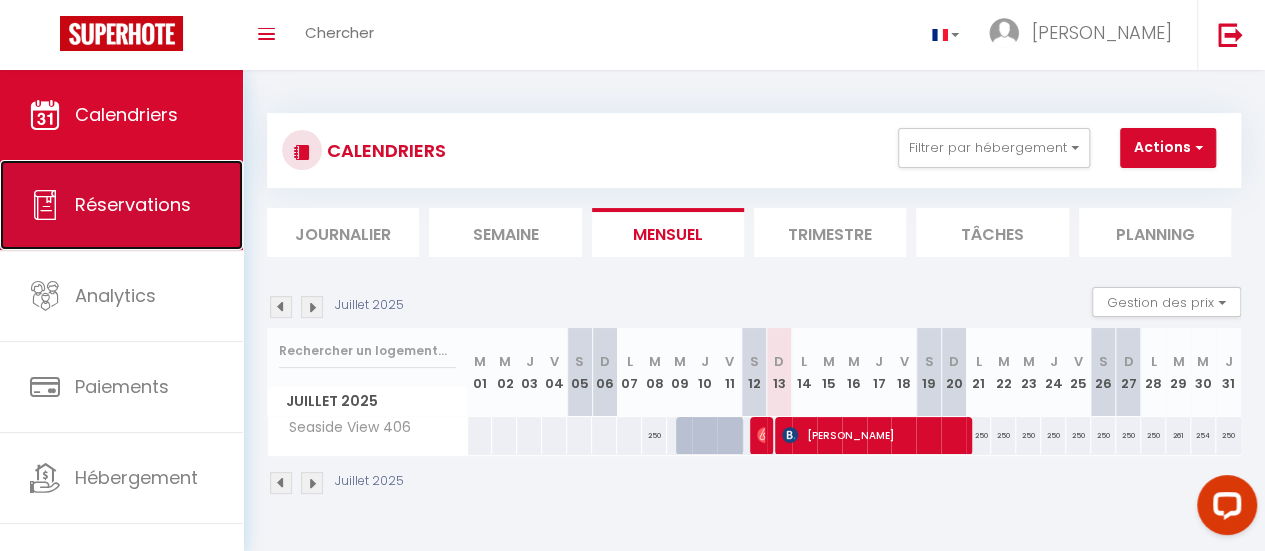 click on "Réservations" at bounding box center (121, 205) 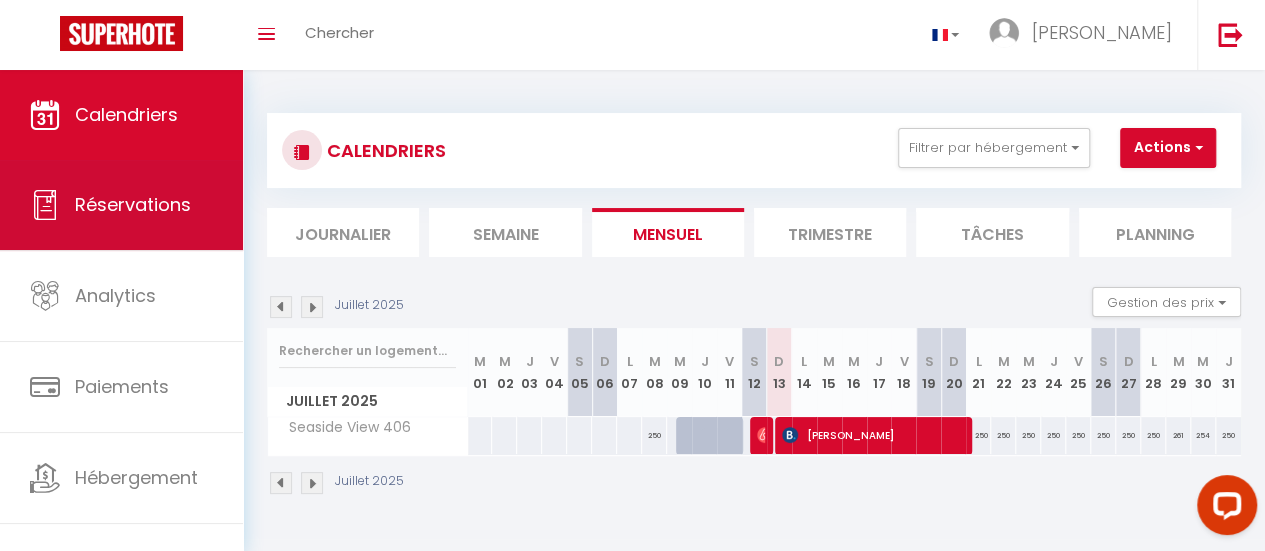 select on "not_cancelled" 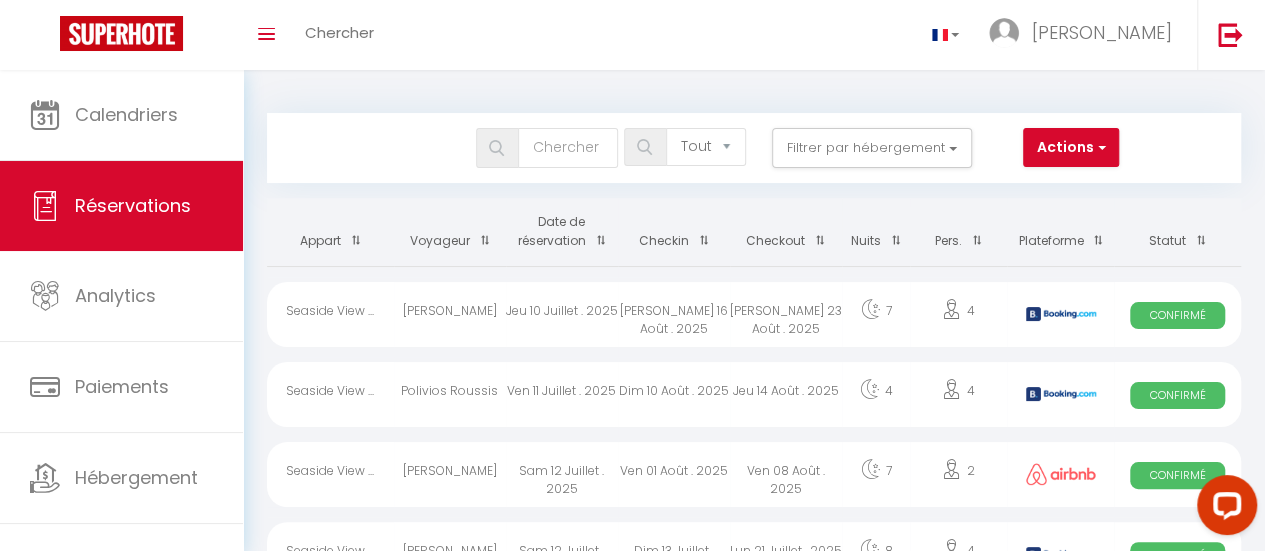 scroll, scrollTop: 152, scrollLeft: 0, axis: vertical 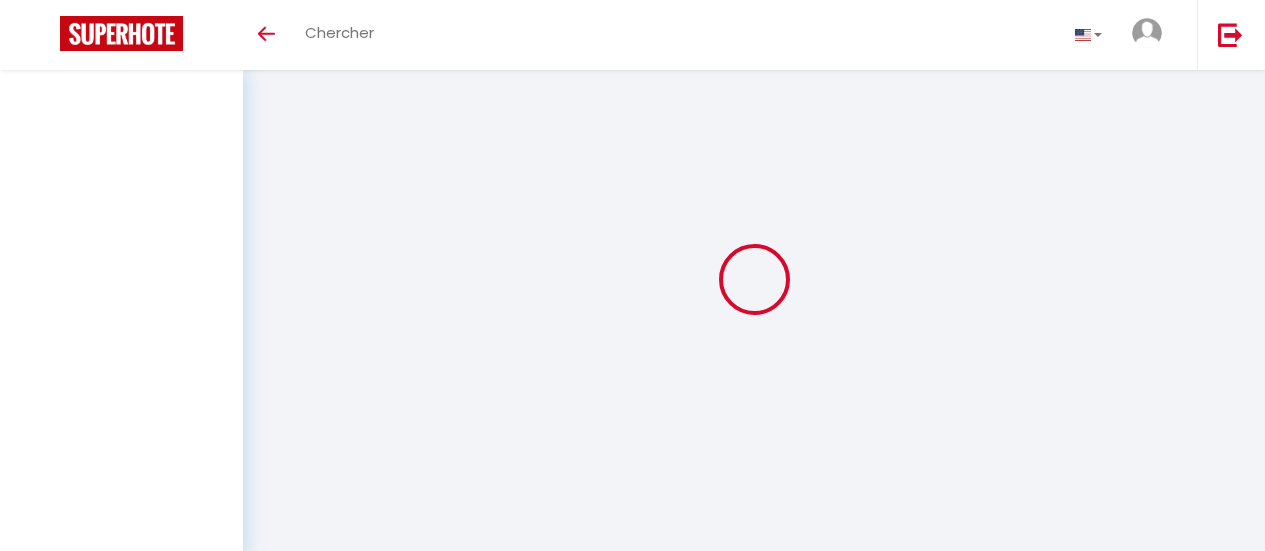 select on "not_cancelled" 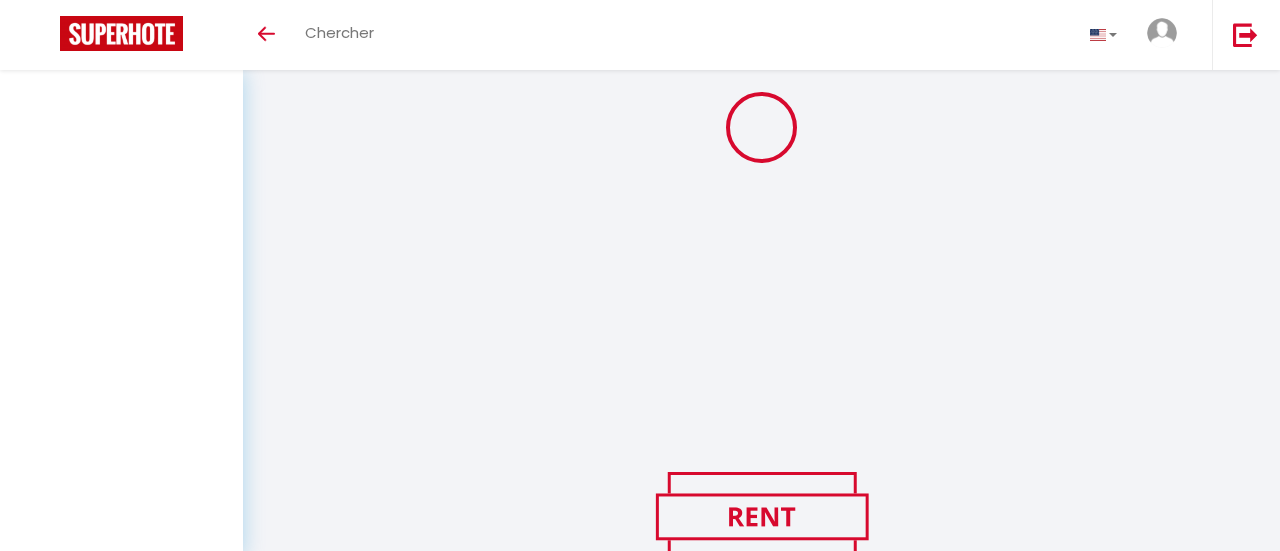 click at bounding box center [761, 127] 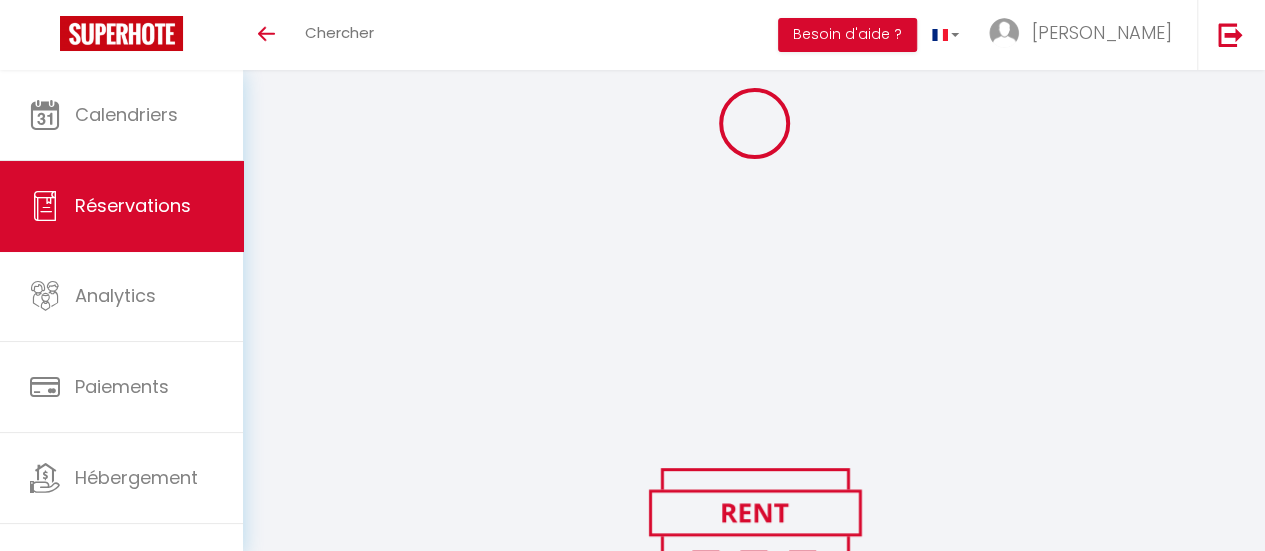 select 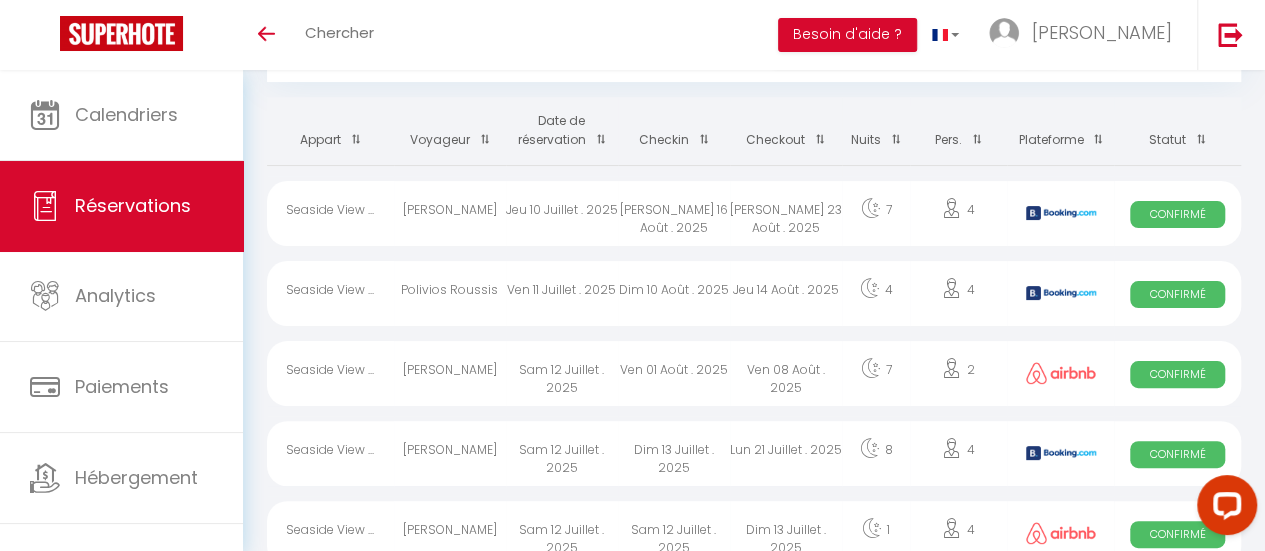 scroll, scrollTop: 128, scrollLeft: 0, axis: vertical 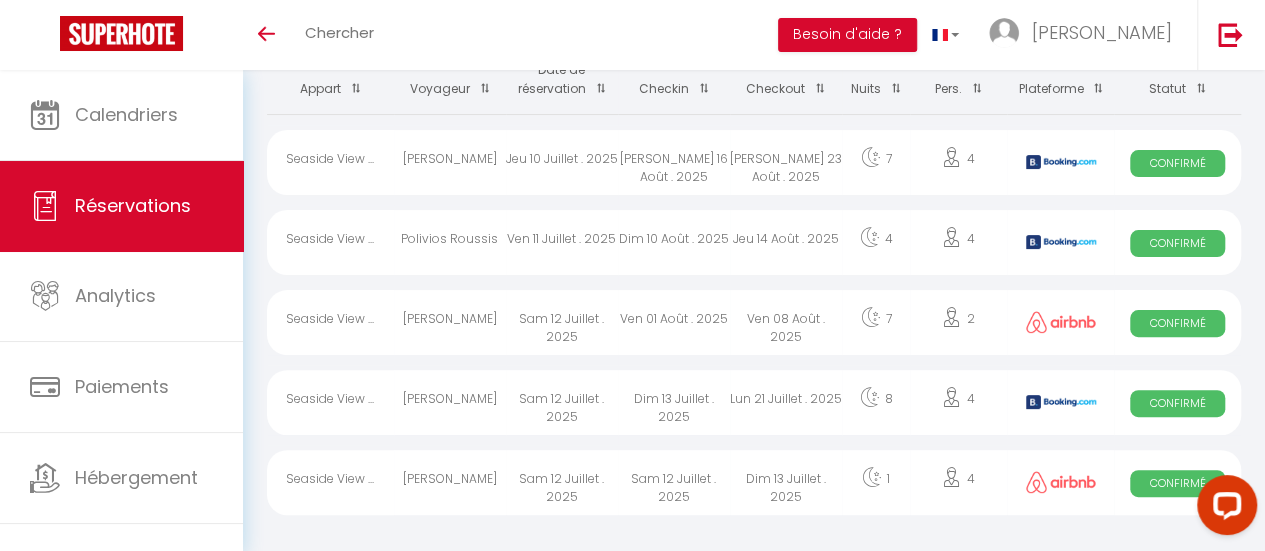 click on "Sam 12 Juillet . 2025" at bounding box center (562, 402) 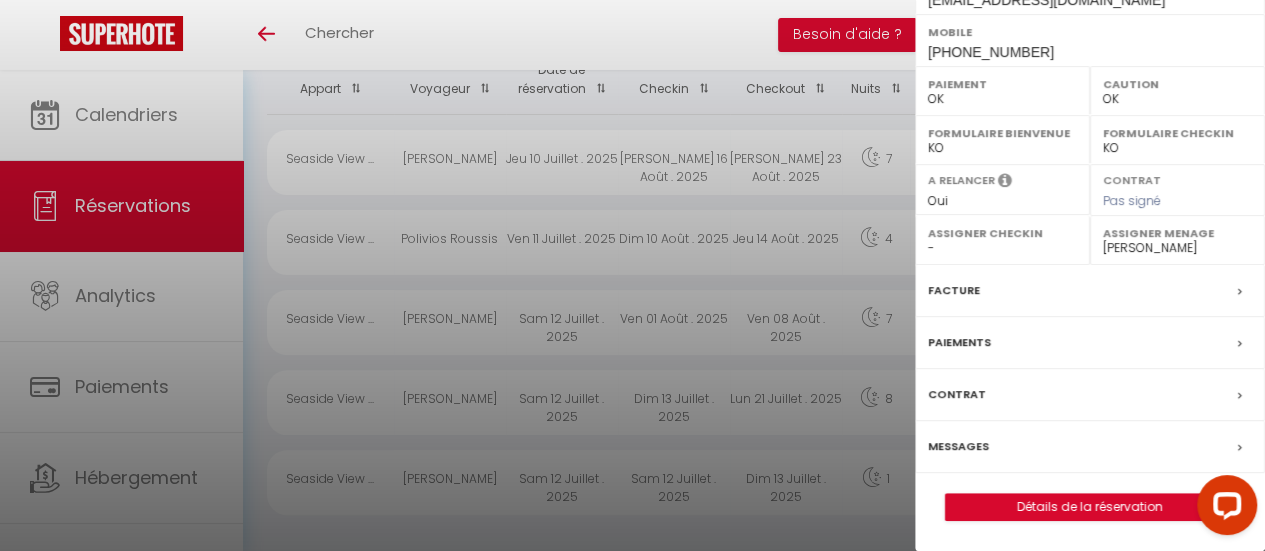 scroll, scrollTop: 438, scrollLeft: 0, axis: vertical 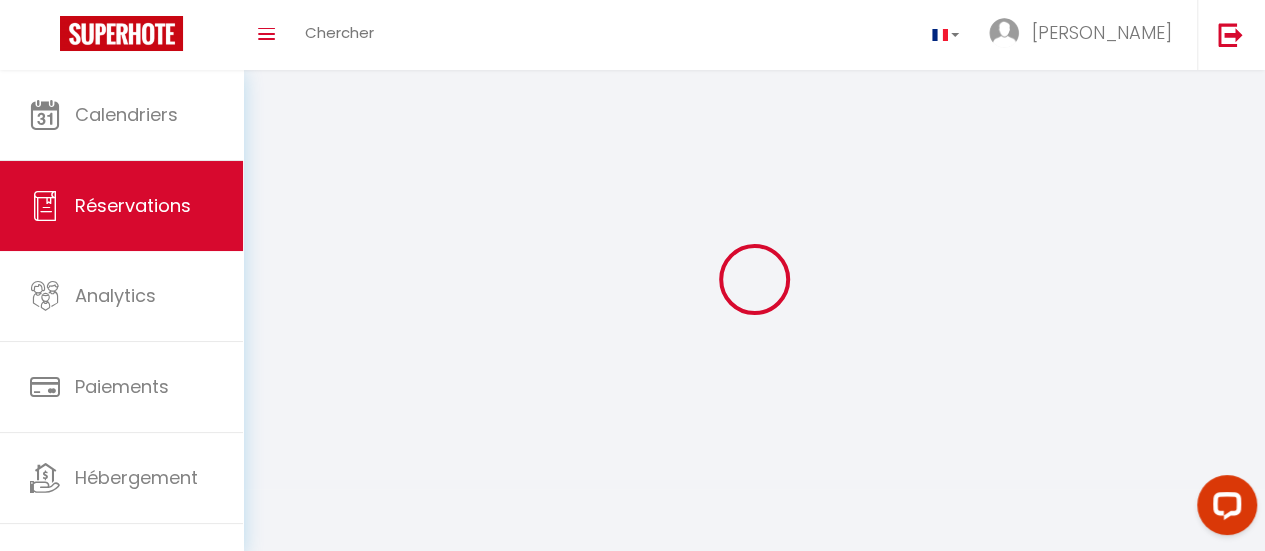 select on "0" 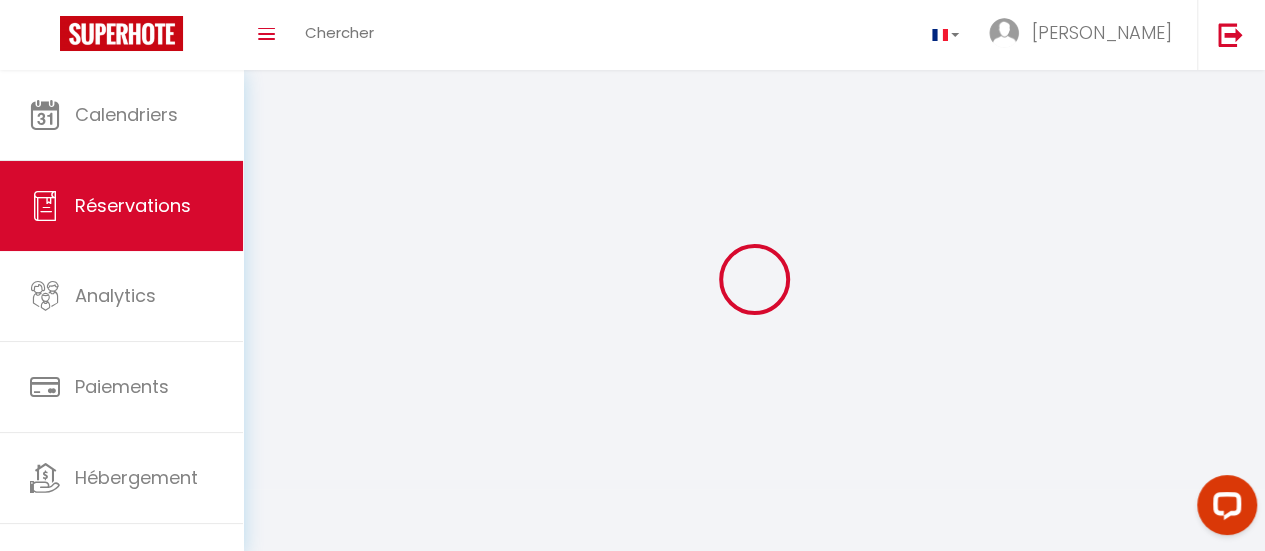 select 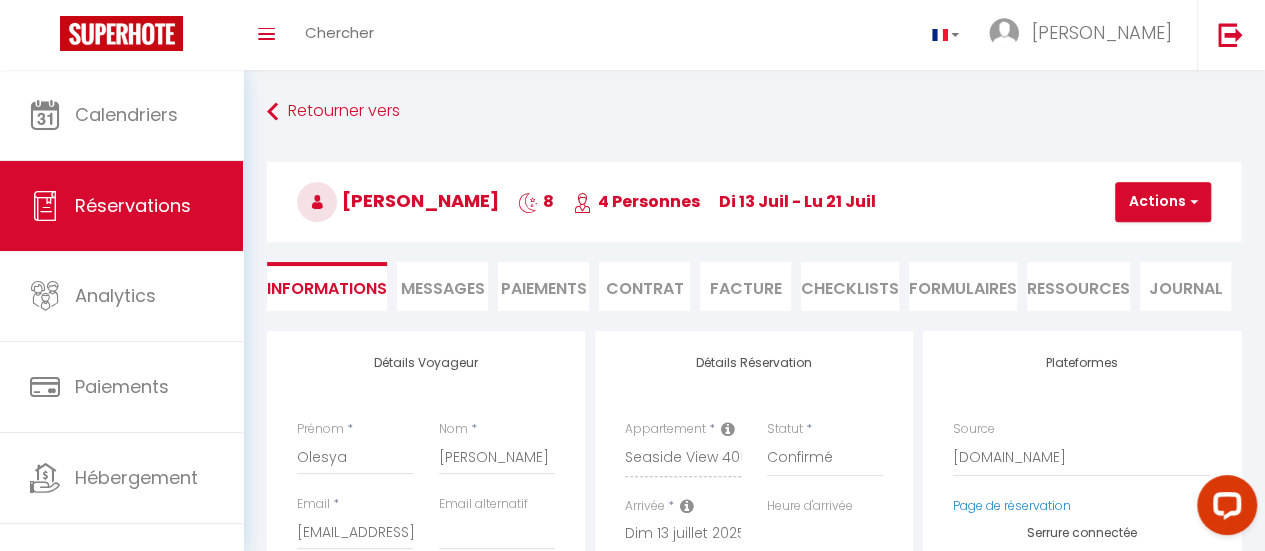 select 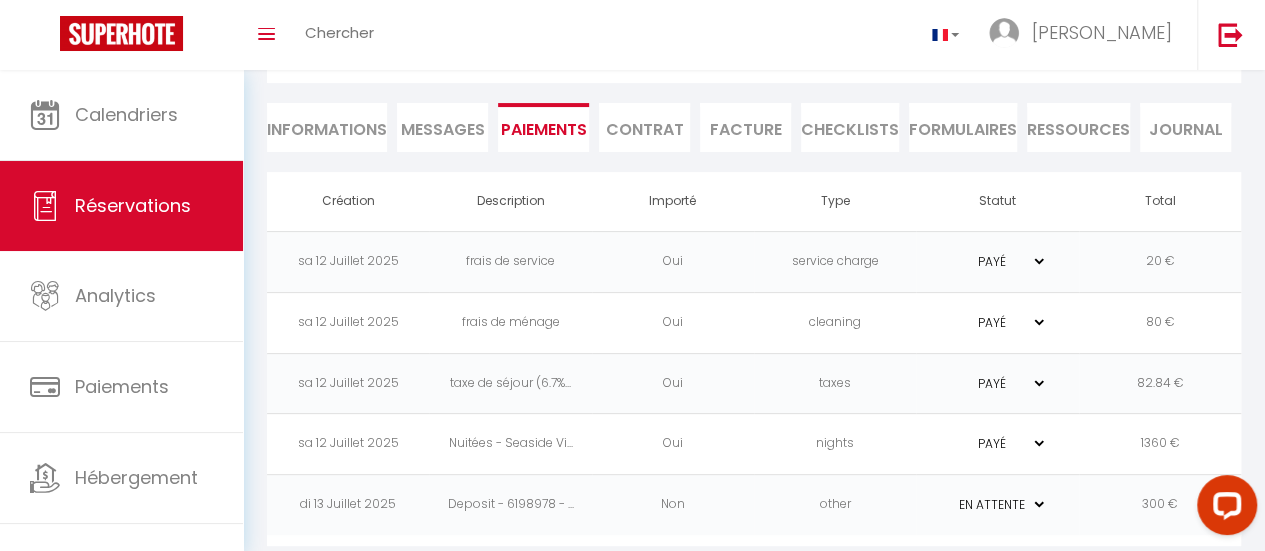 scroll, scrollTop: 170, scrollLeft: 0, axis: vertical 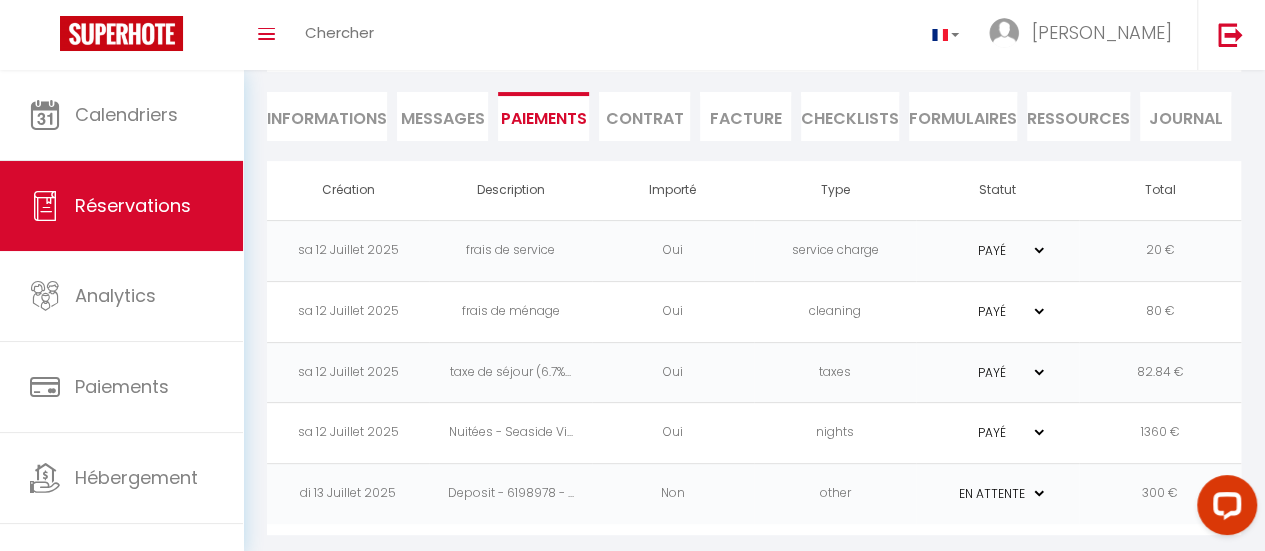 click on "PAYÉ   EN ATTENTE" at bounding box center [997, 432] 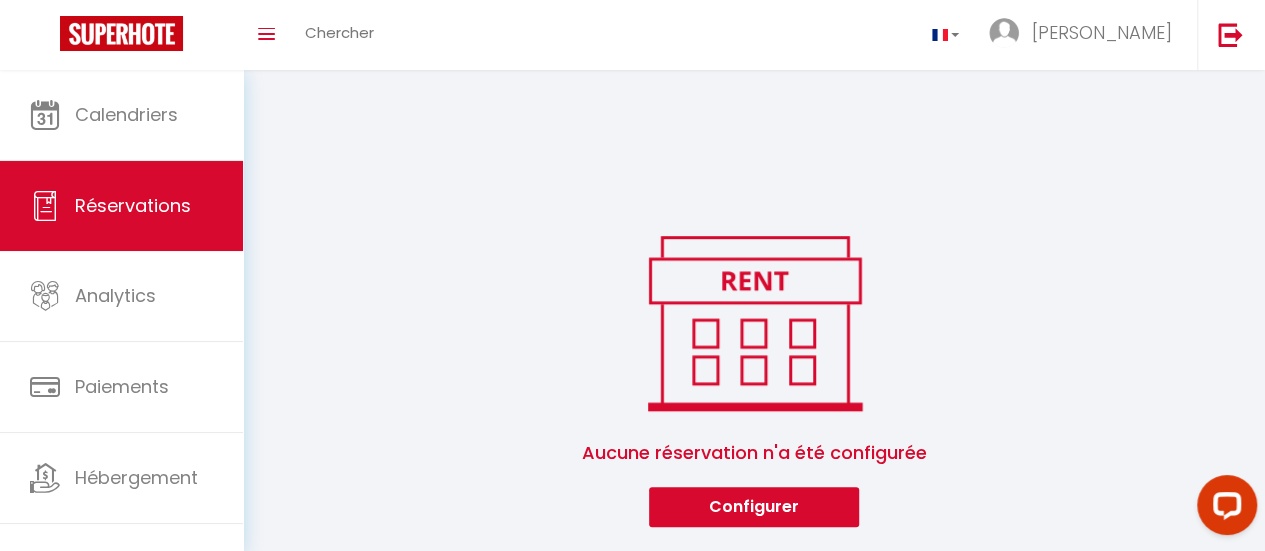 select 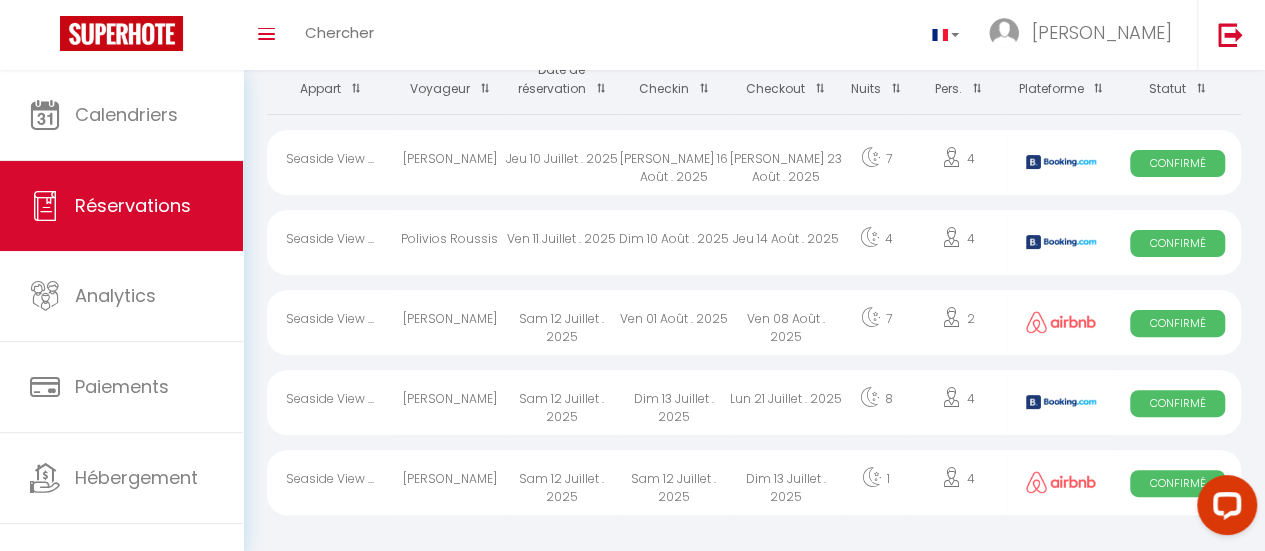 select on "OK" 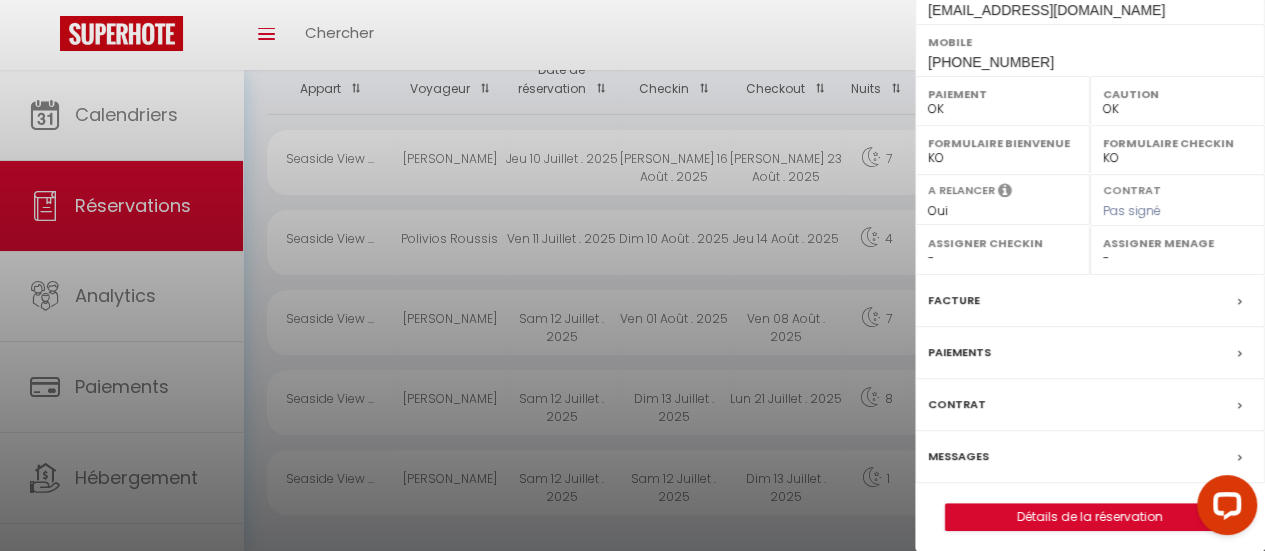 scroll, scrollTop: 373, scrollLeft: 0, axis: vertical 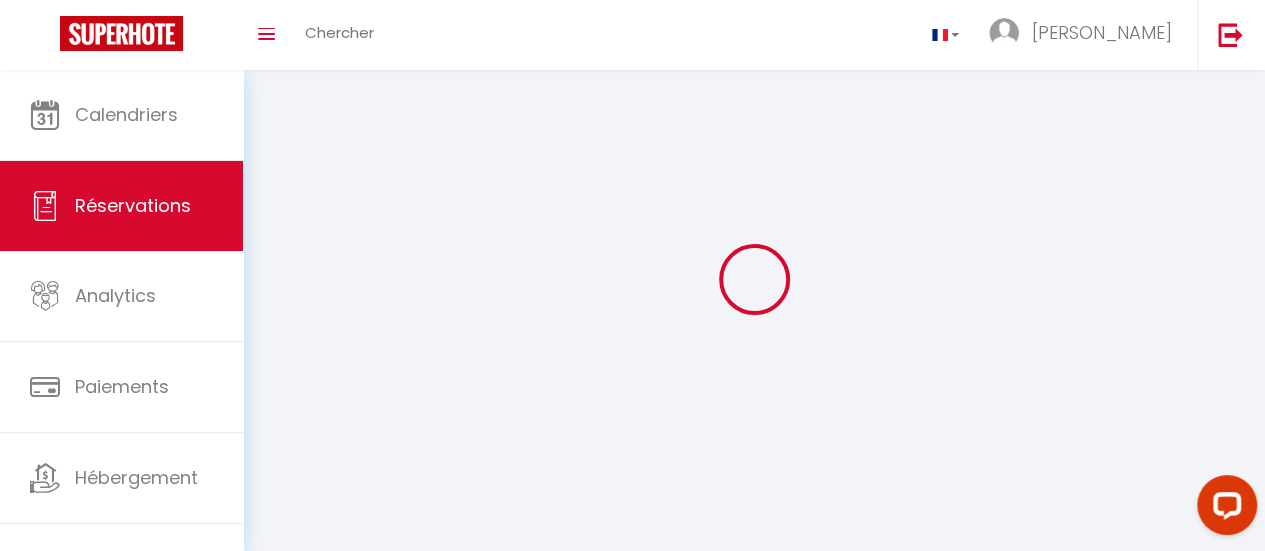 select 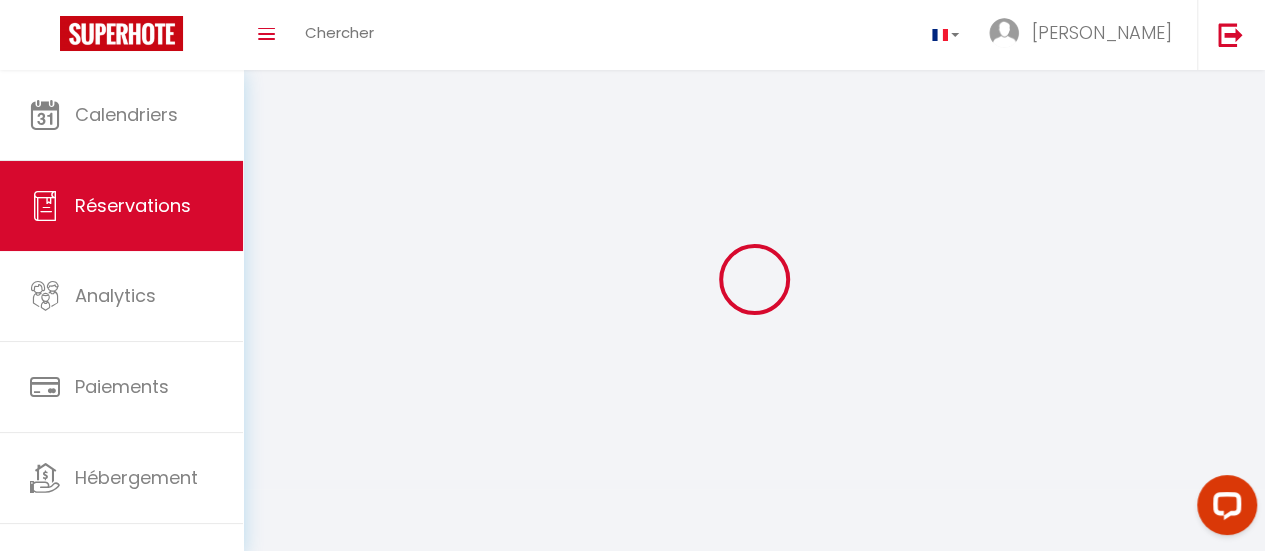 select 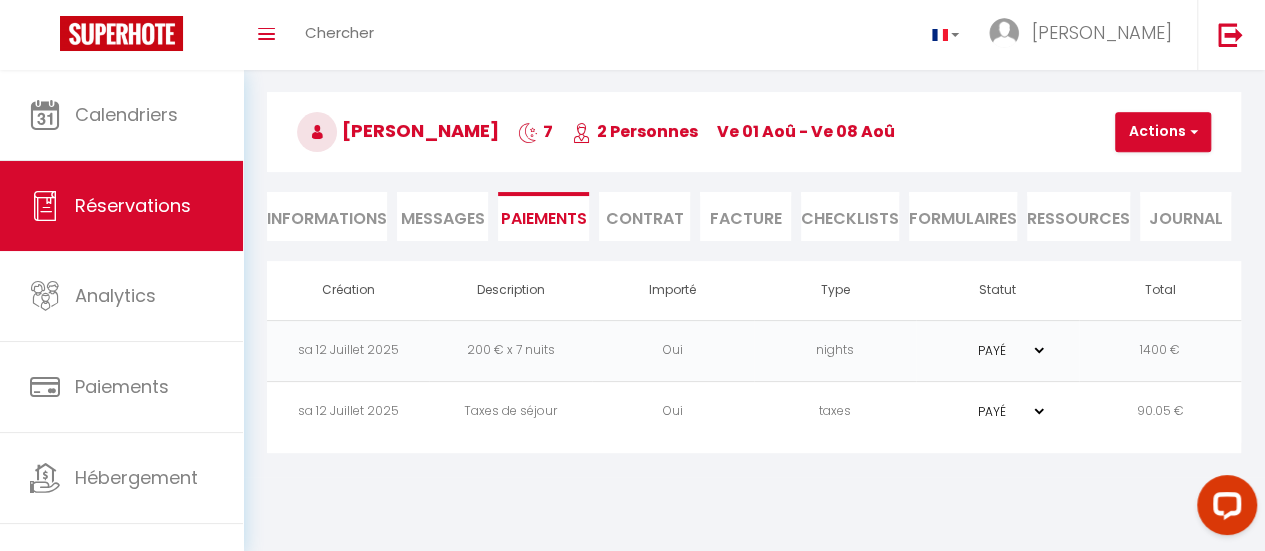 scroll, scrollTop: 69, scrollLeft: 0, axis: vertical 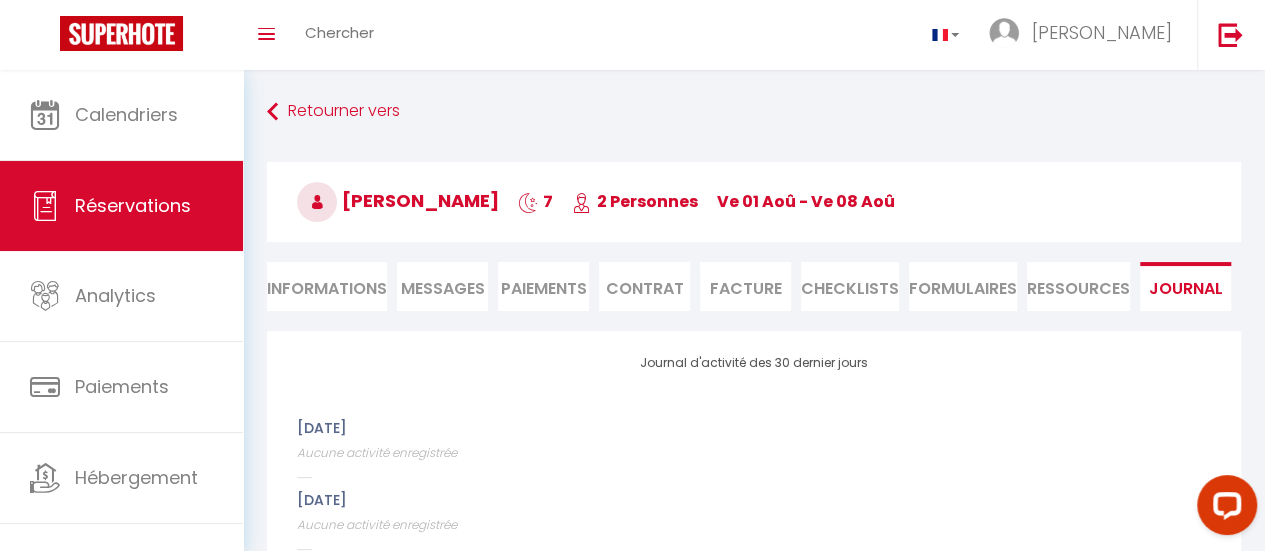 select on "not_cancelled" 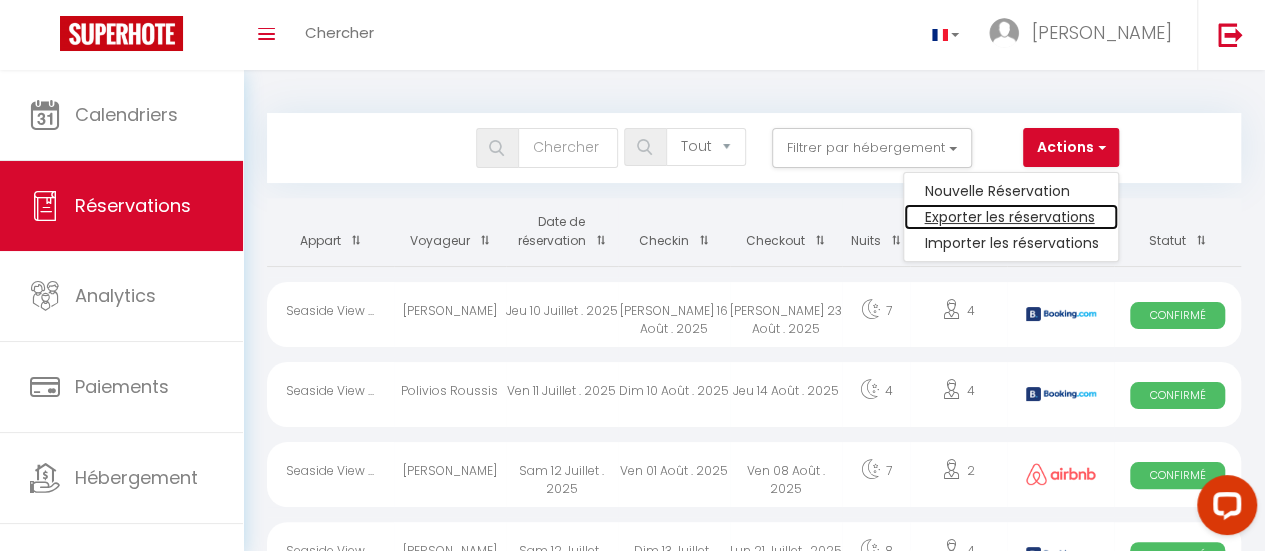 type on "[EMAIL_ADDRESS][DOMAIN_NAME]" 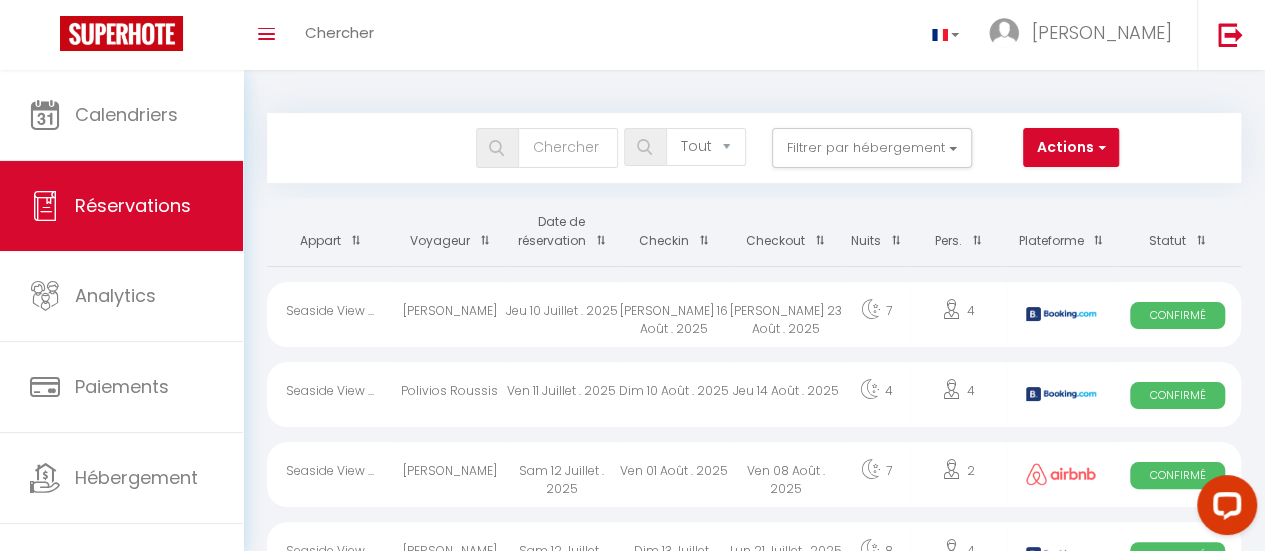 scroll, scrollTop: 152, scrollLeft: 0, axis: vertical 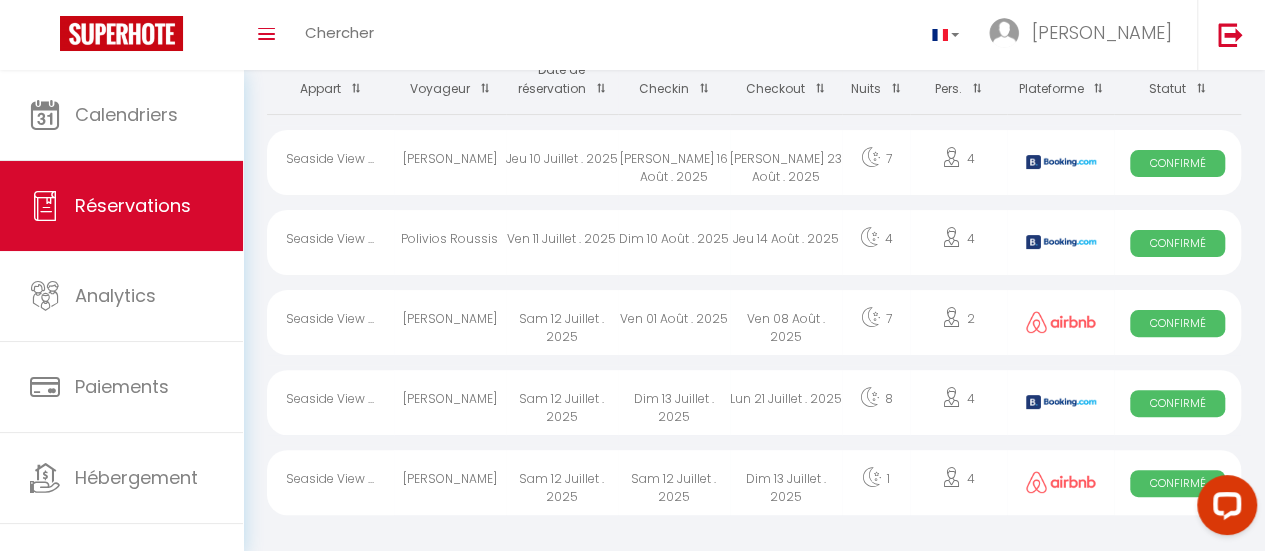 select on "OK" 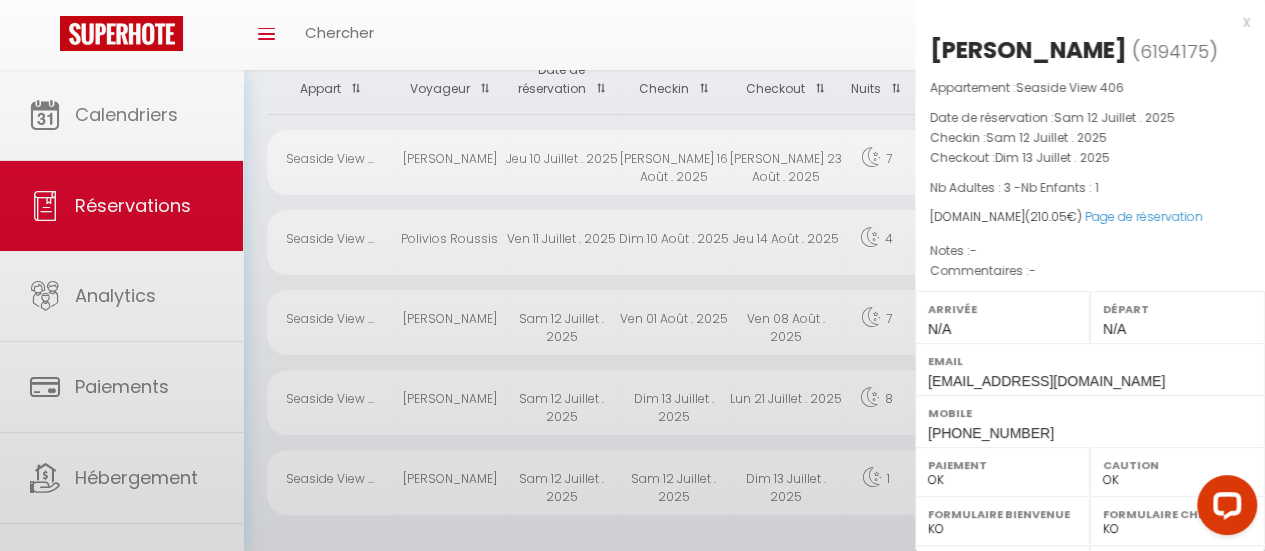 select on "49705" 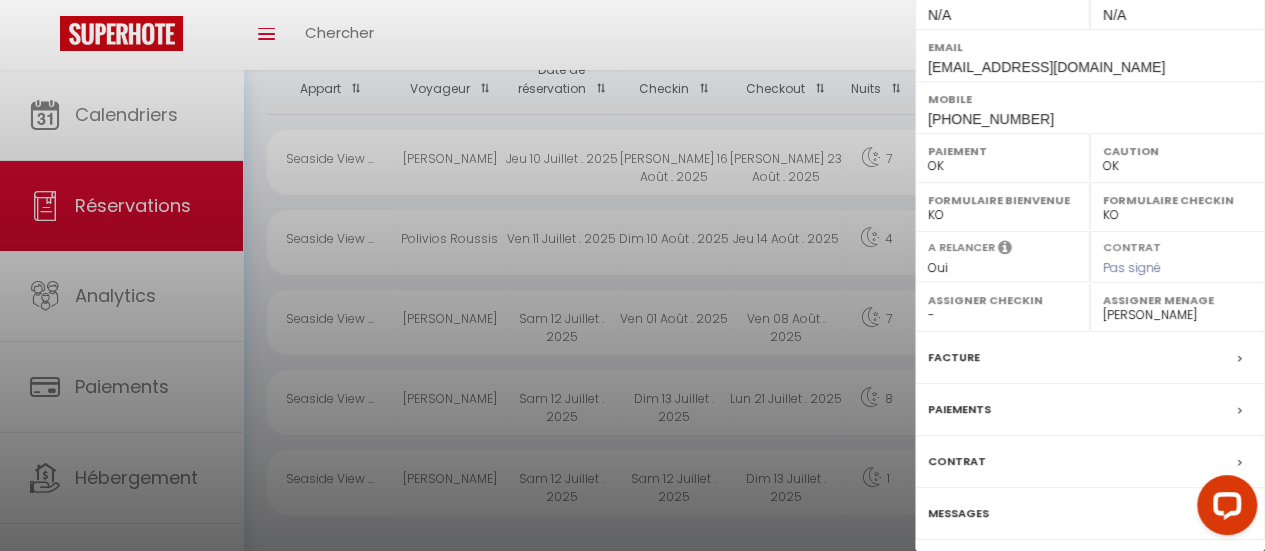 scroll, scrollTop: 326, scrollLeft: 0, axis: vertical 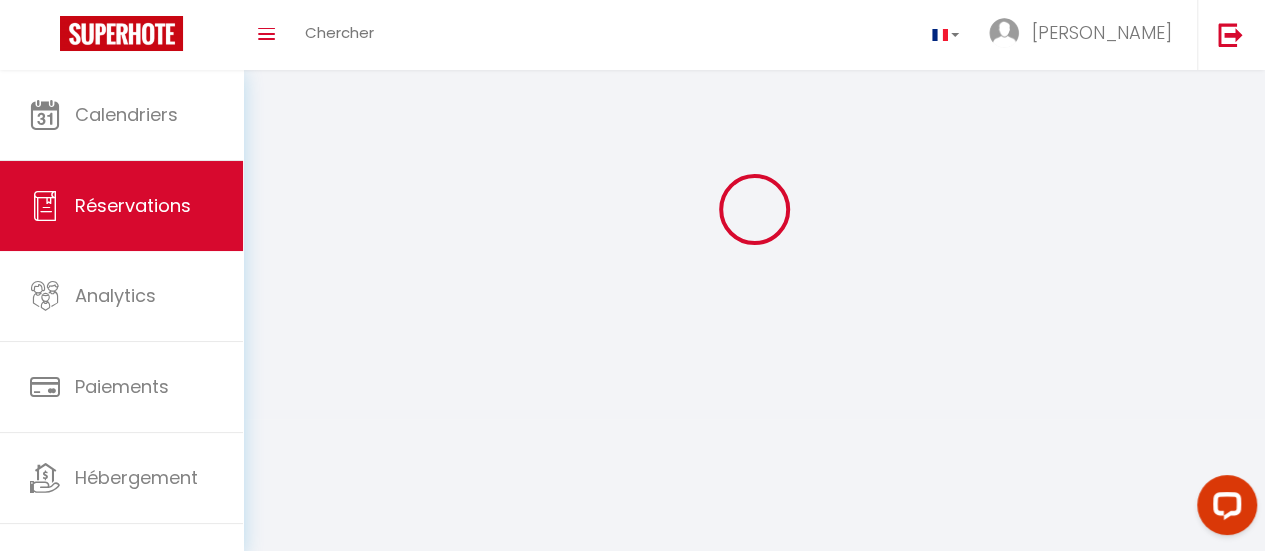 select on "taxes" 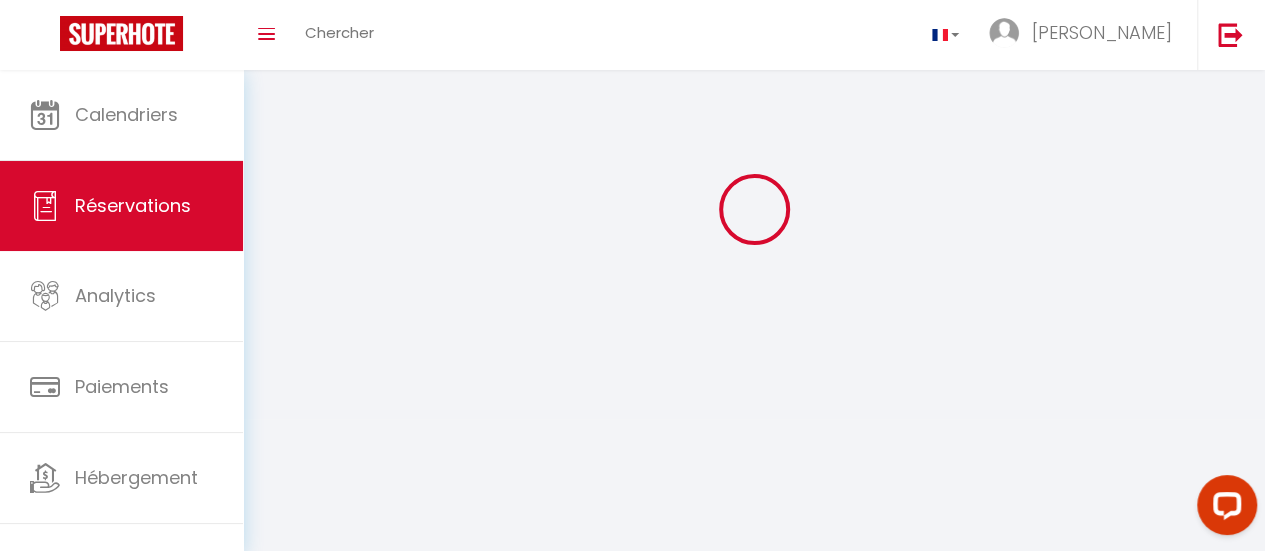 scroll, scrollTop: 0, scrollLeft: 0, axis: both 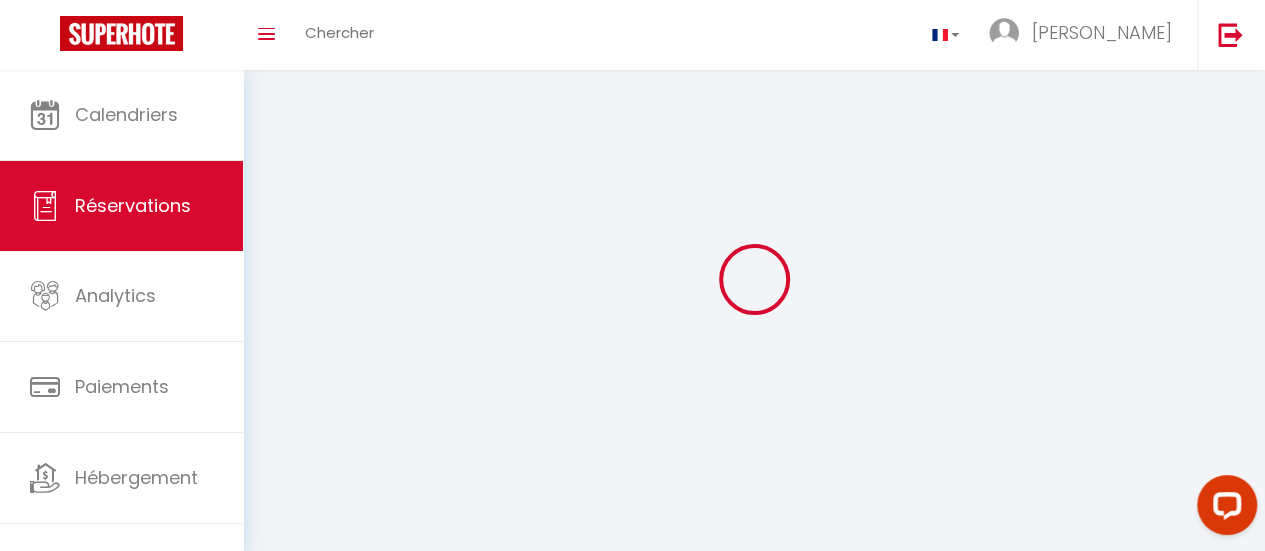 select 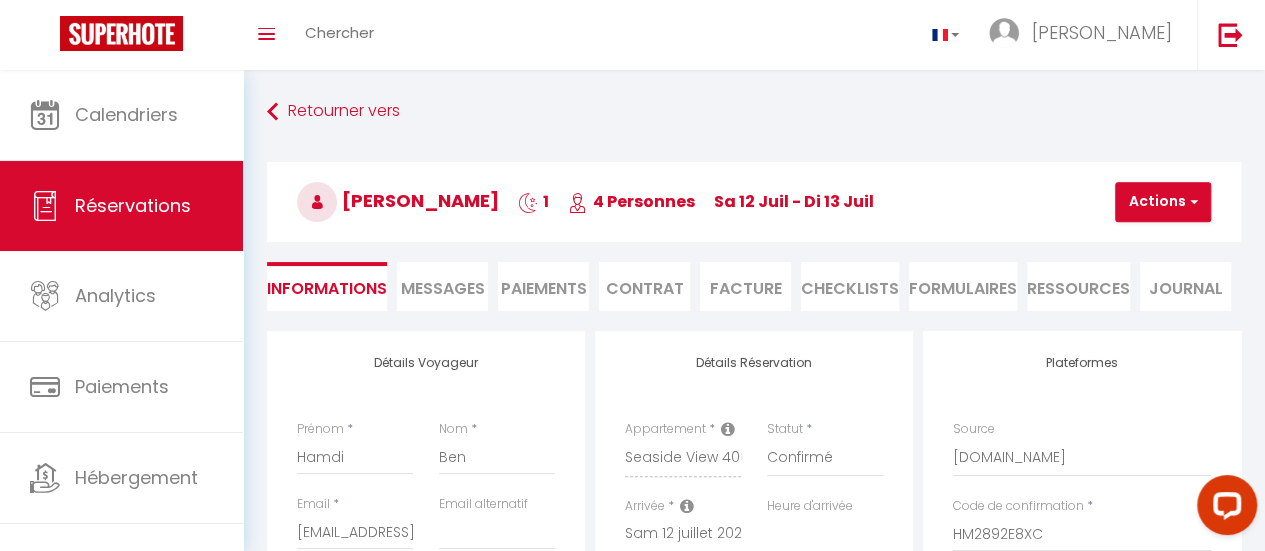select 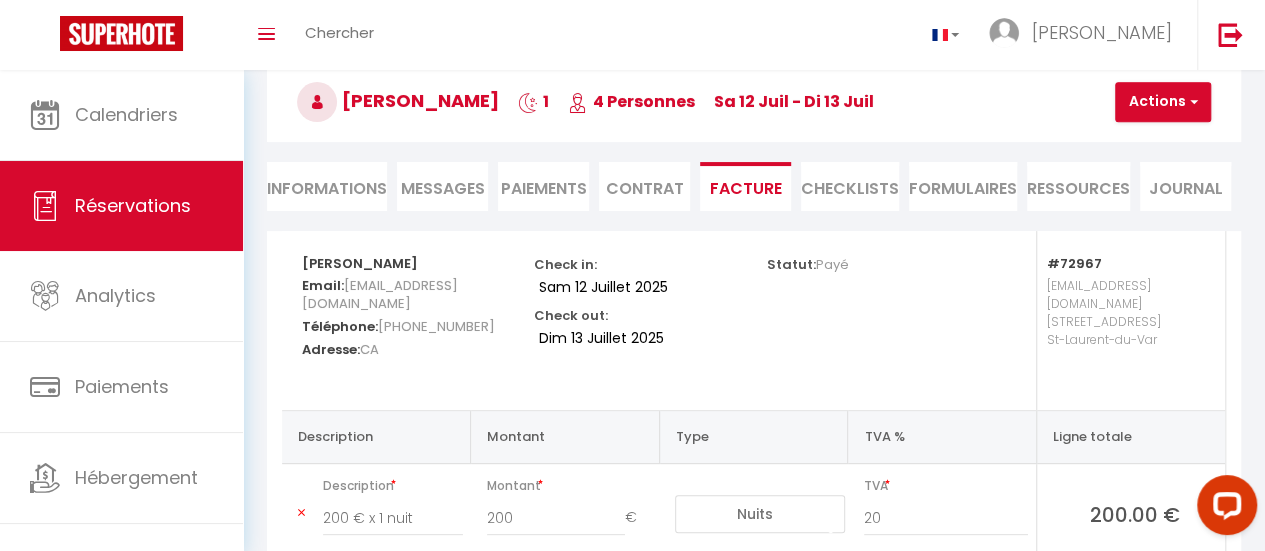 scroll, scrollTop: 94, scrollLeft: 0, axis: vertical 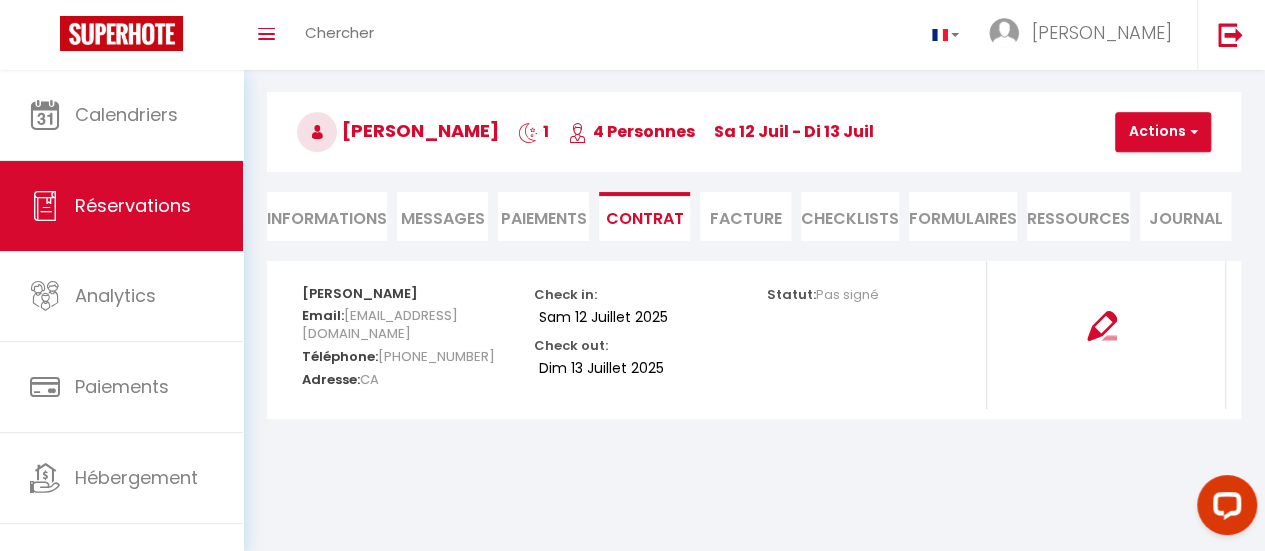 select on "not_cancelled" 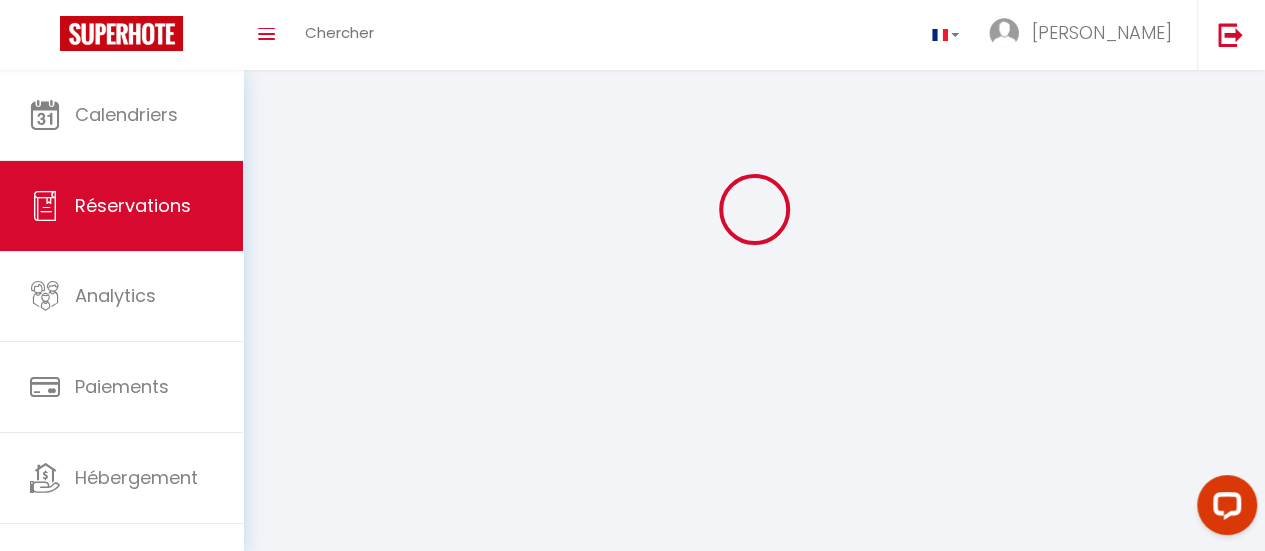 select 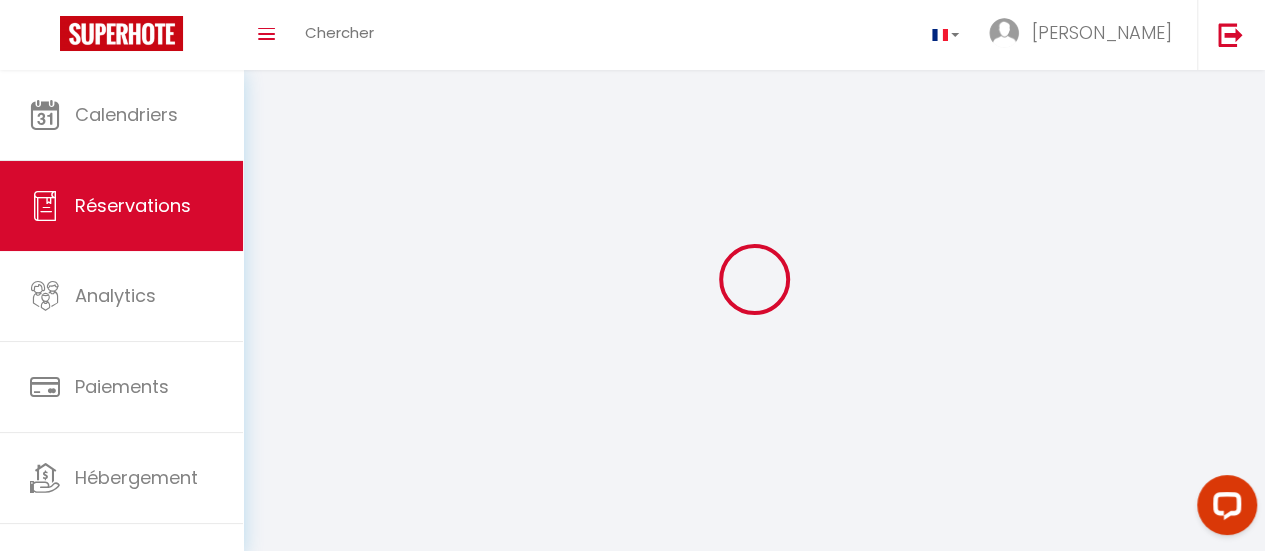 select 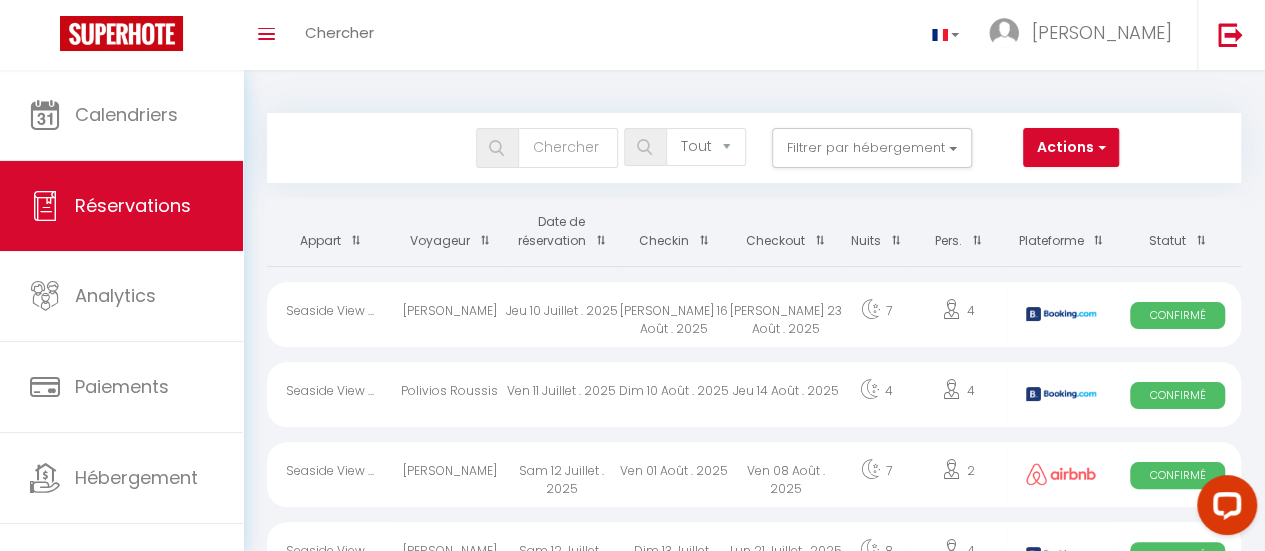 scroll, scrollTop: 152, scrollLeft: 0, axis: vertical 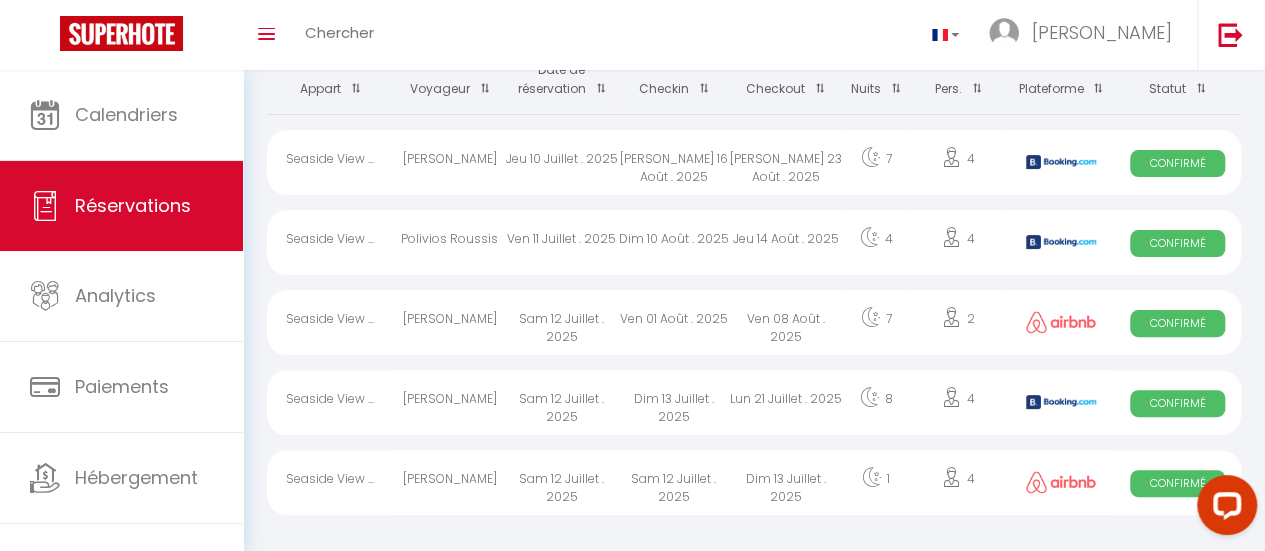 select on "OK" 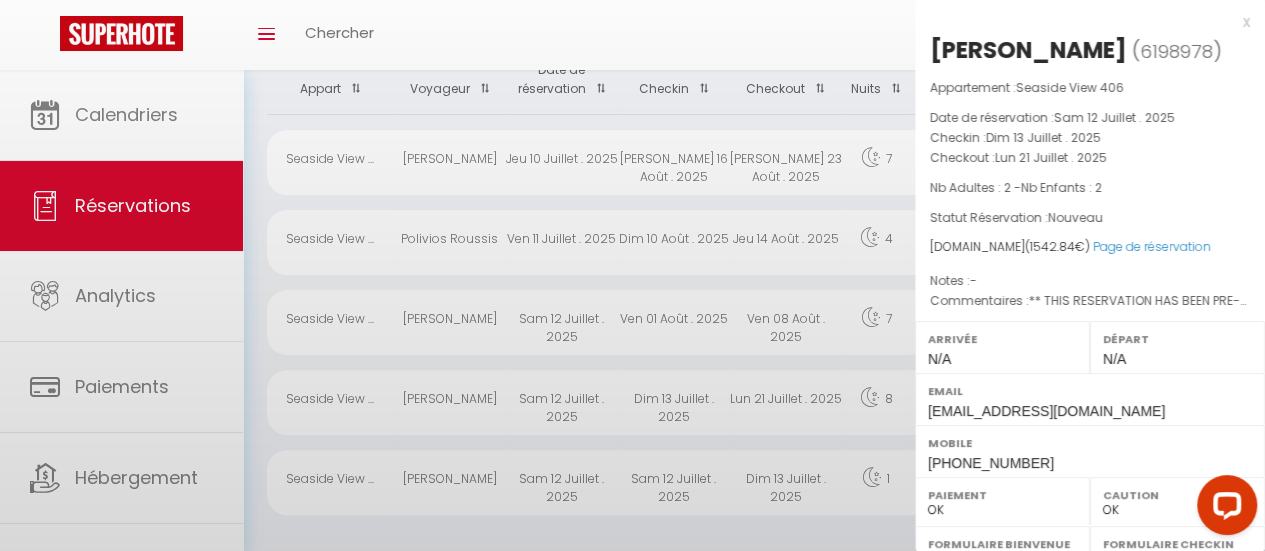select on "49705" 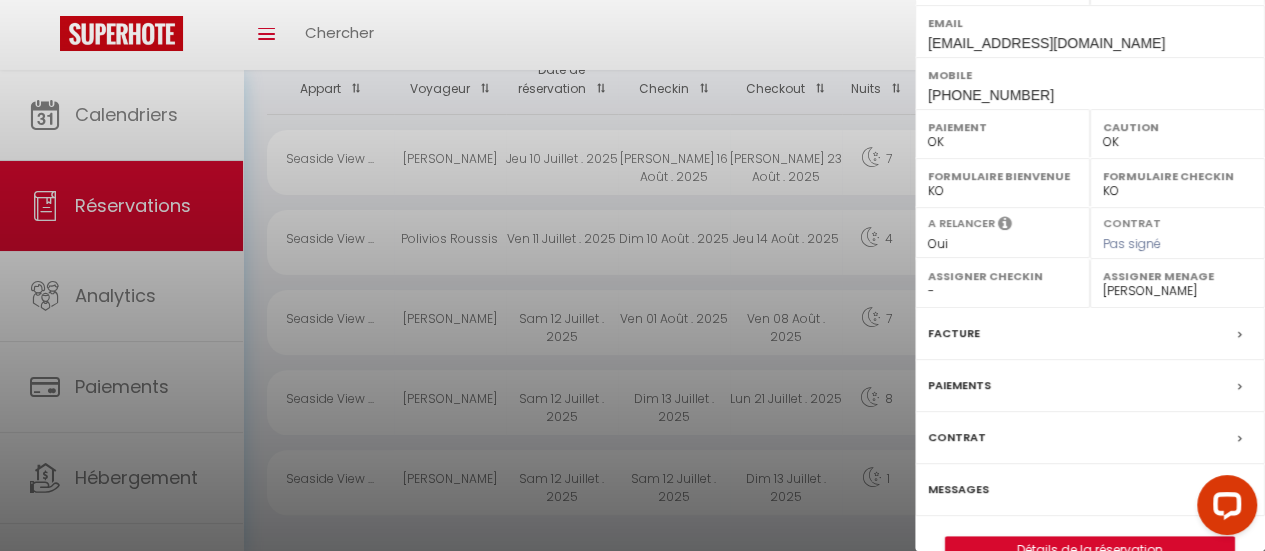 scroll, scrollTop: 369, scrollLeft: 0, axis: vertical 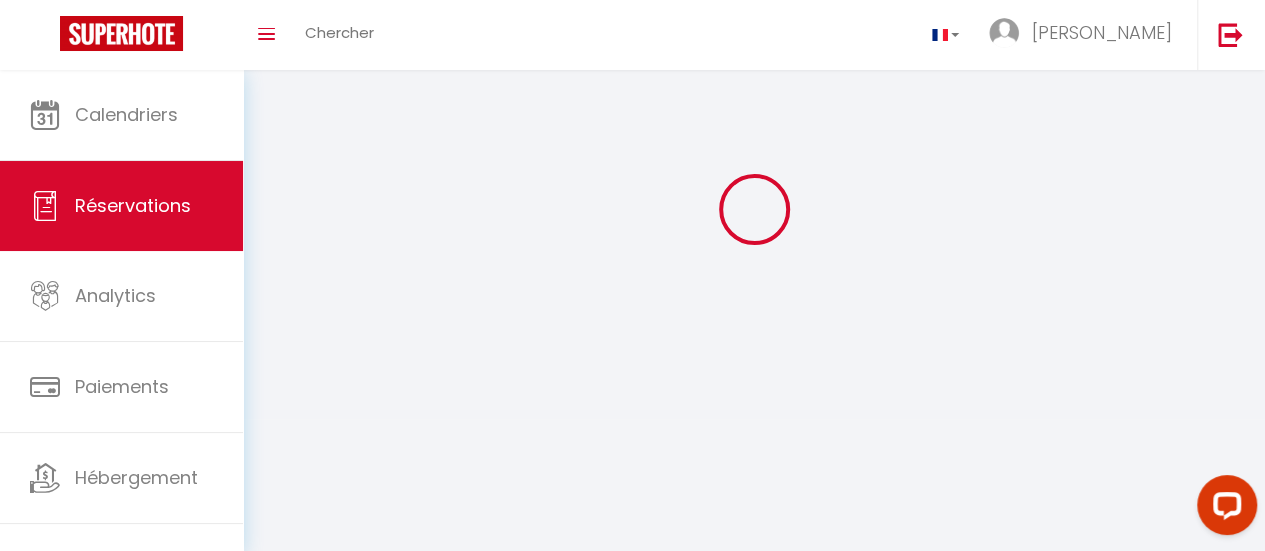 select 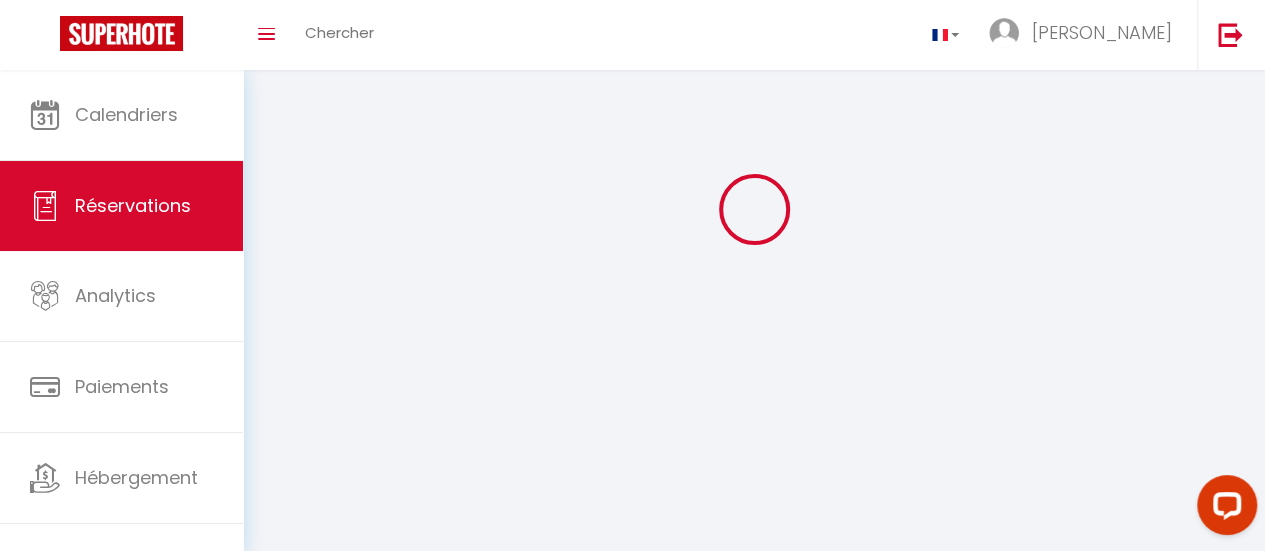 select 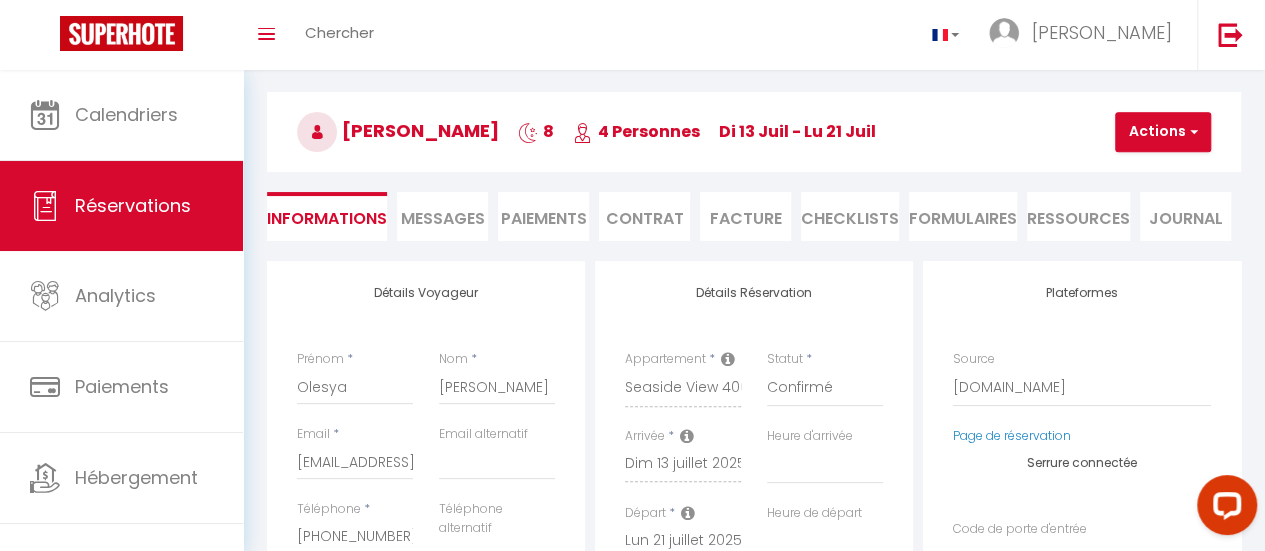 select 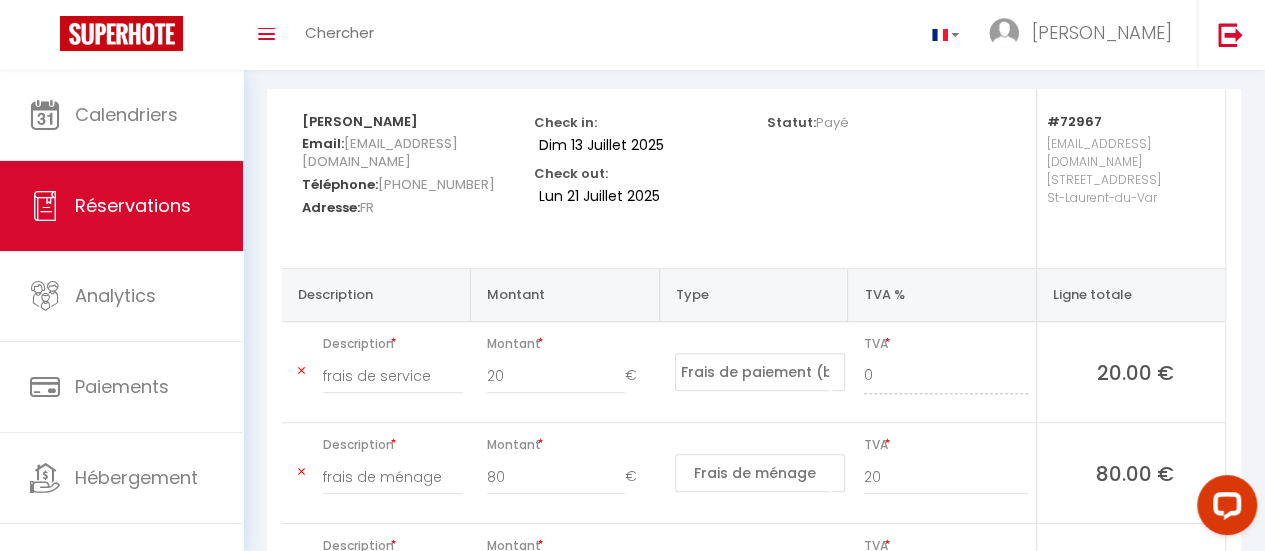 scroll, scrollTop: 102, scrollLeft: 0, axis: vertical 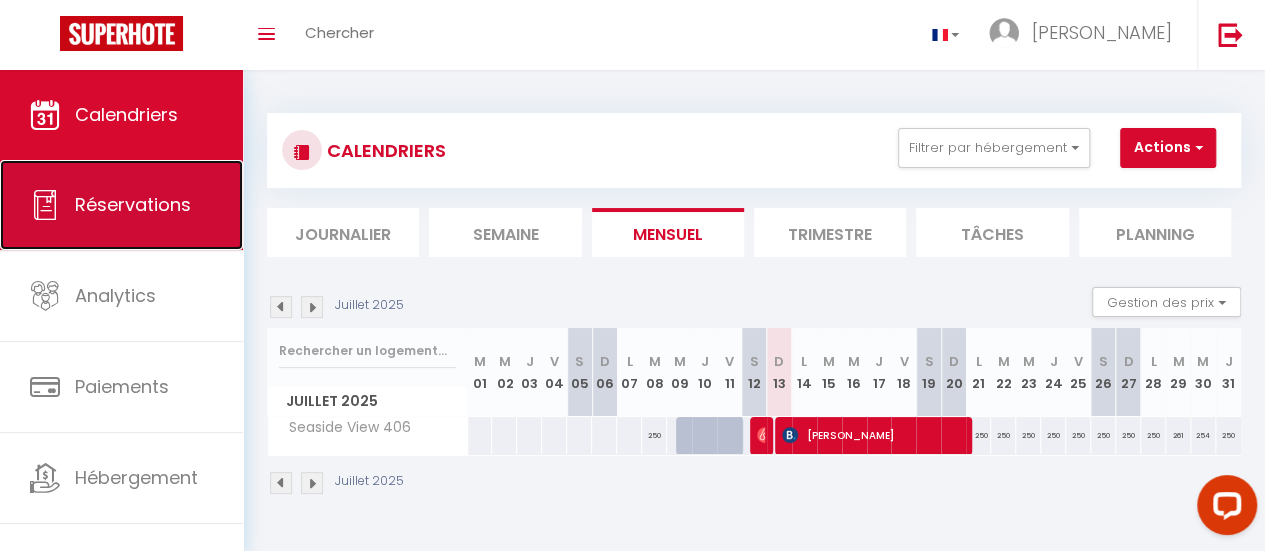 click on "Réservations" at bounding box center [121, 205] 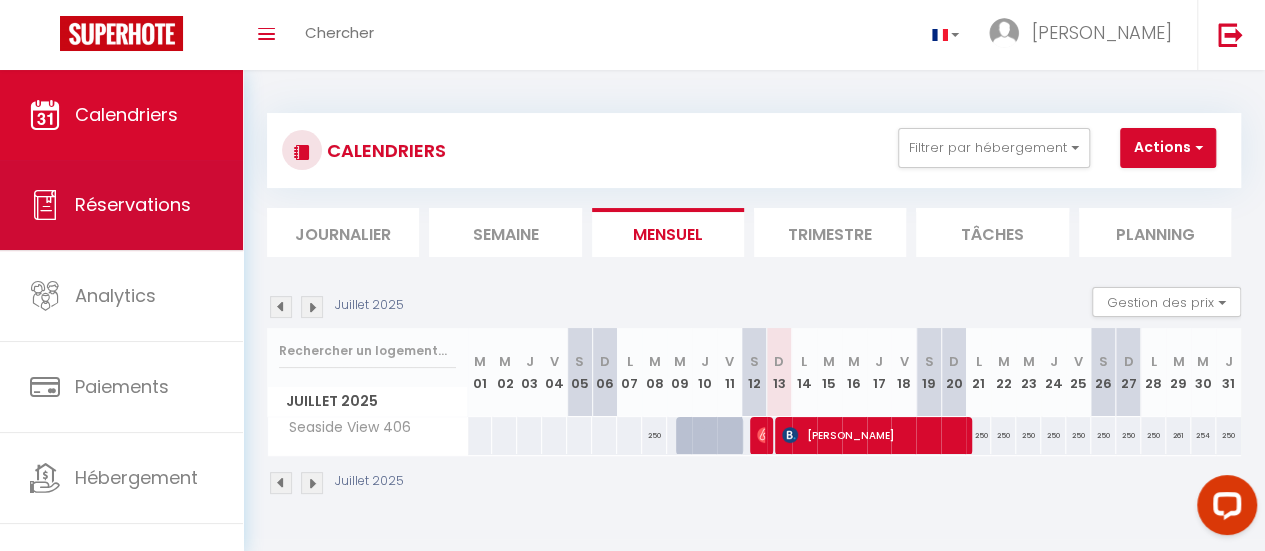 select on "not_cancelled" 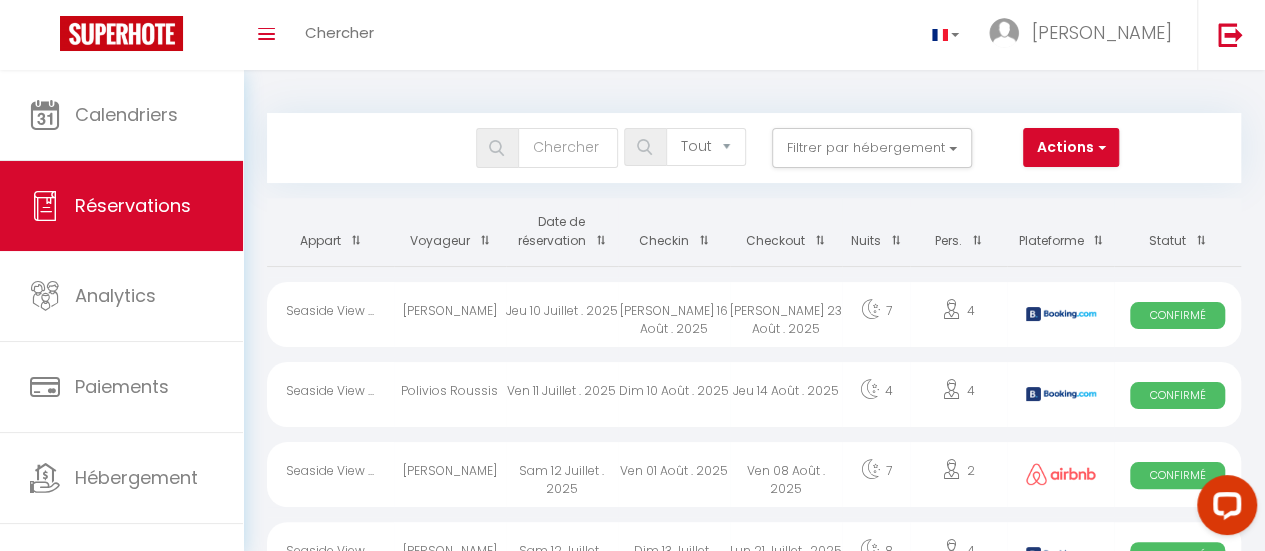 scroll, scrollTop: 152, scrollLeft: 0, axis: vertical 